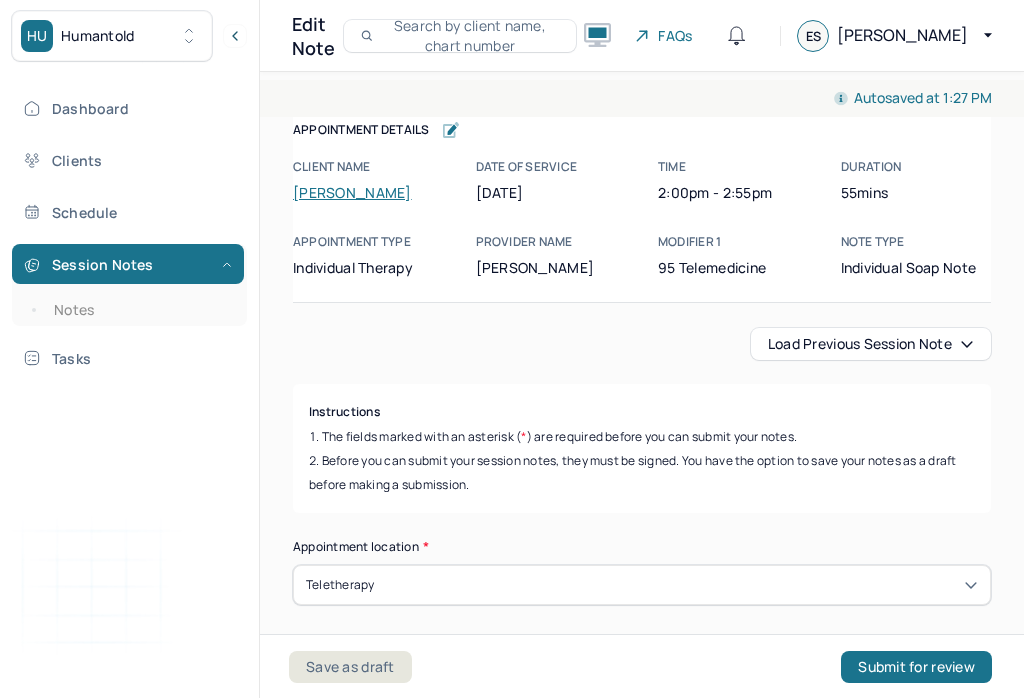 scroll, scrollTop: 382, scrollLeft: 0, axis: vertical 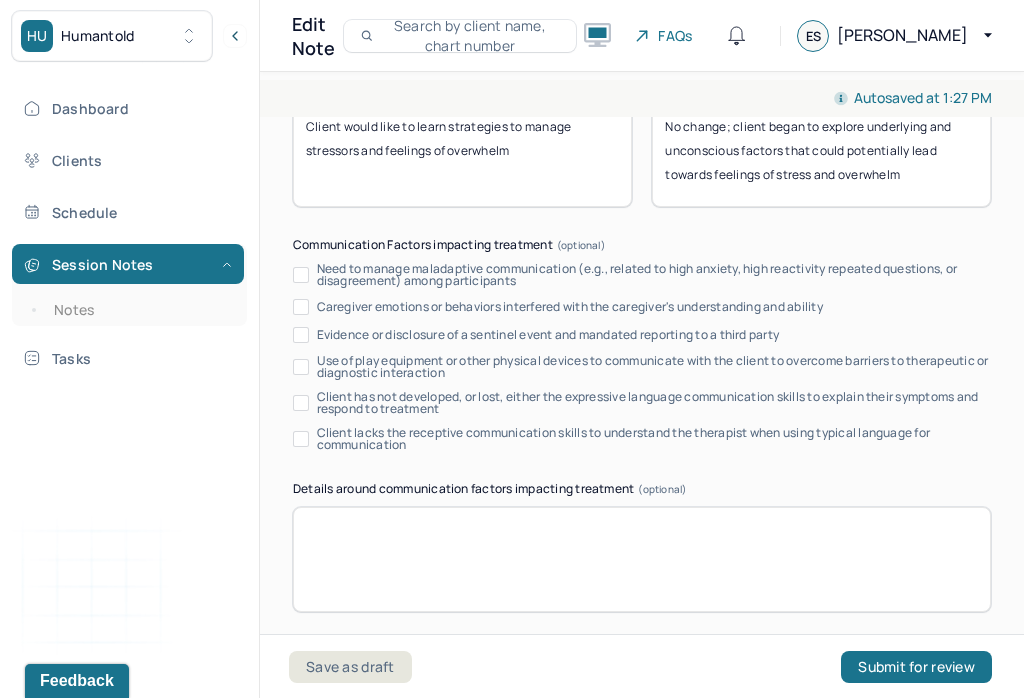 type on "ES" 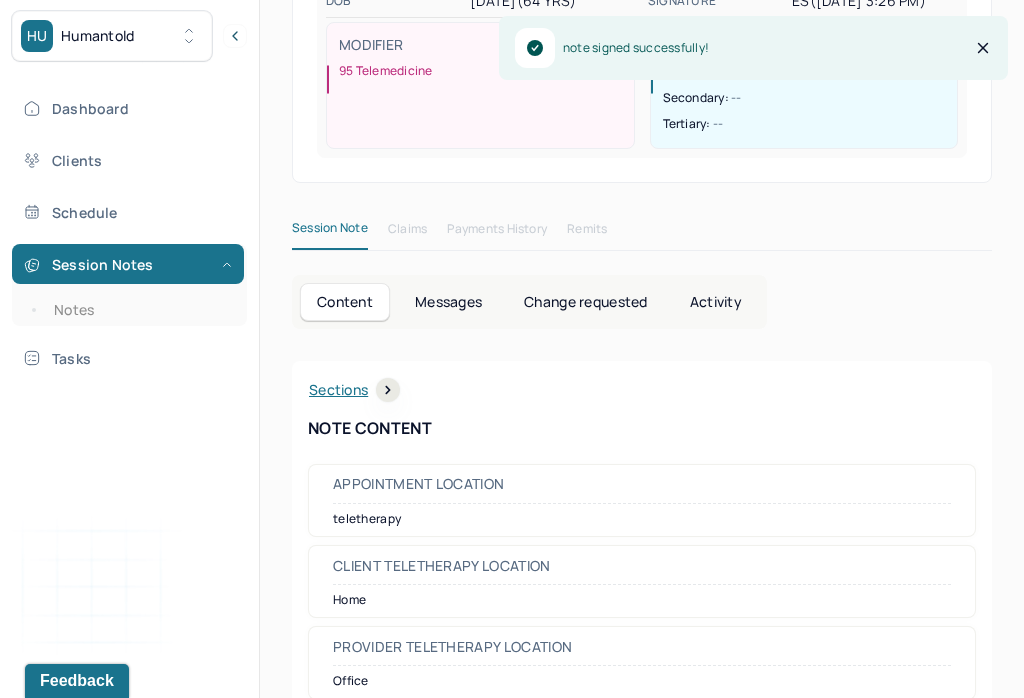 click on "Notes" at bounding box center (139, 310) 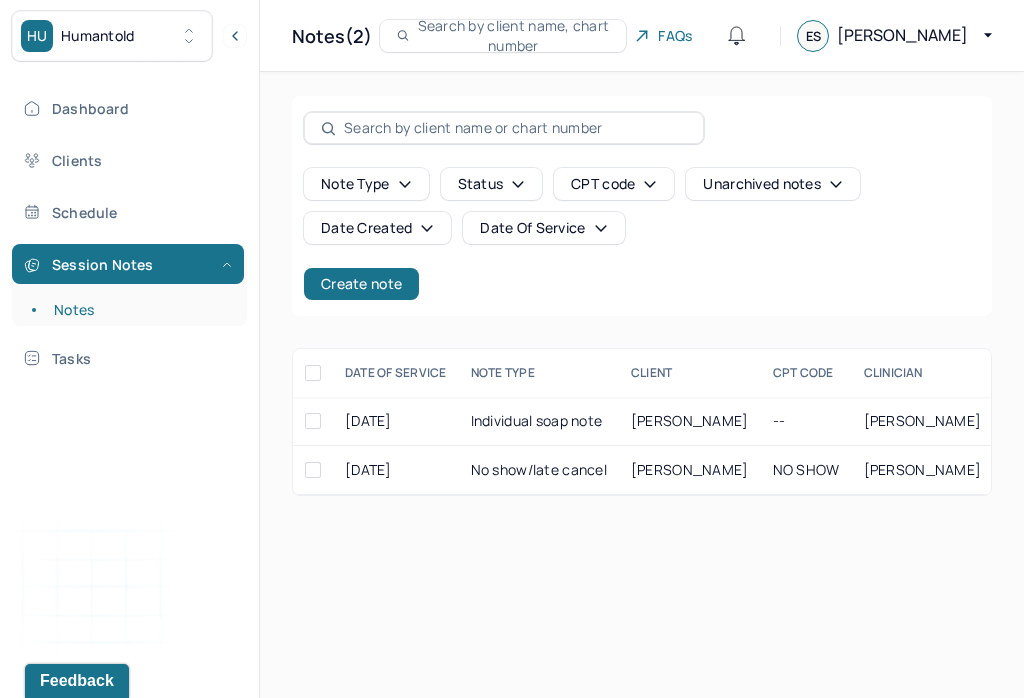 click on "Note type     Status     CPT code     Unarchived notes     Date Created     Date Of Service     Create note   DATE OF SERVICE NOTE TYPE CLIENT CPT CODE CLINICIAN CREATED ON STATUS INSURANCE PROVIDER [DATE] Individual soap note [PERSON_NAME] -- [PERSON_NAME] [DATE] Draft FEP     [DATE] No show/late cancel [PERSON_NAME] NO SHOW [PERSON_NAME] [DATE] Changes requested Self pay     [PERSON_NAME] Draft       [DATE] Individual soap note Provider: [PERSON_NAME] Created on: [DATE]   [PERSON_NAME] Changes requested       [DATE] No show/late cancel Provider: [PERSON_NAME] Created on: [DATE]" at bounding box center (642, 296) 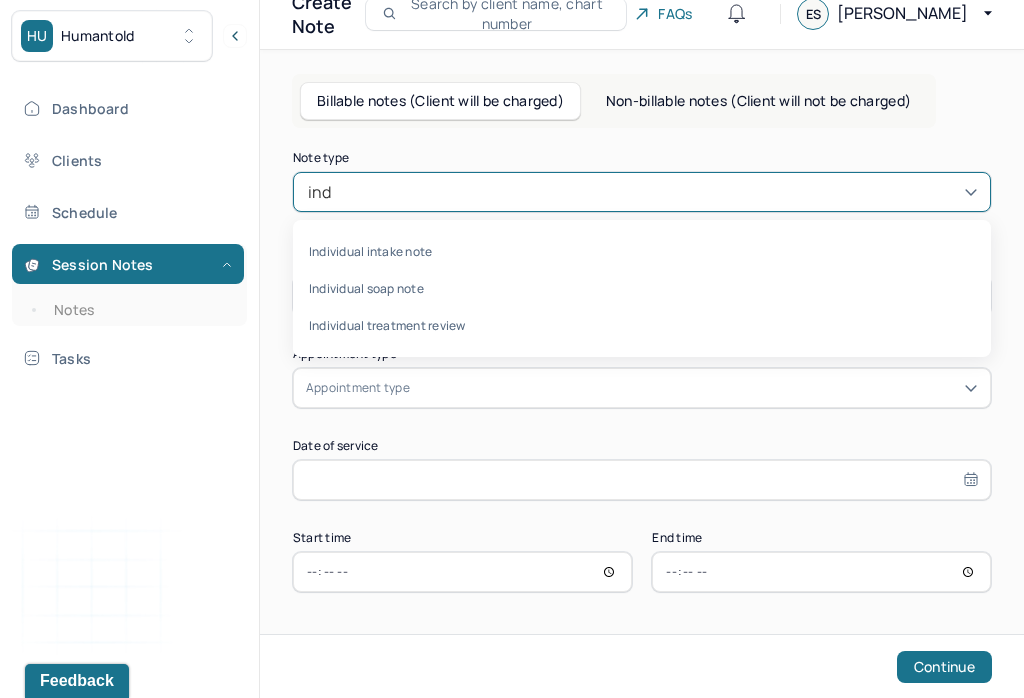 click on "Individual soap note" at bounding box center [642, 288] 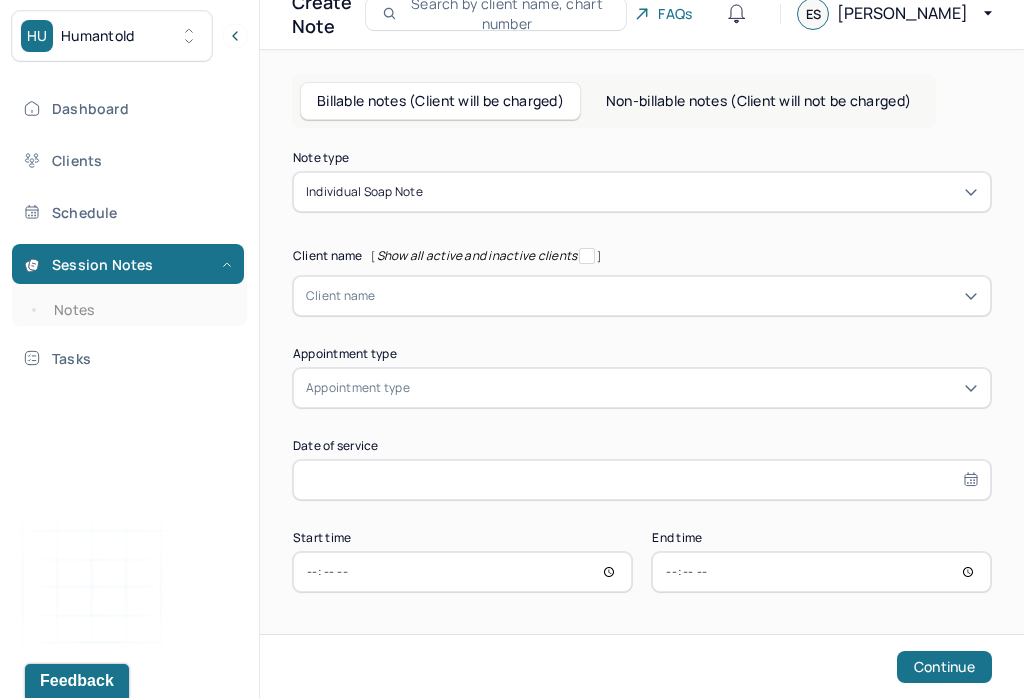 type 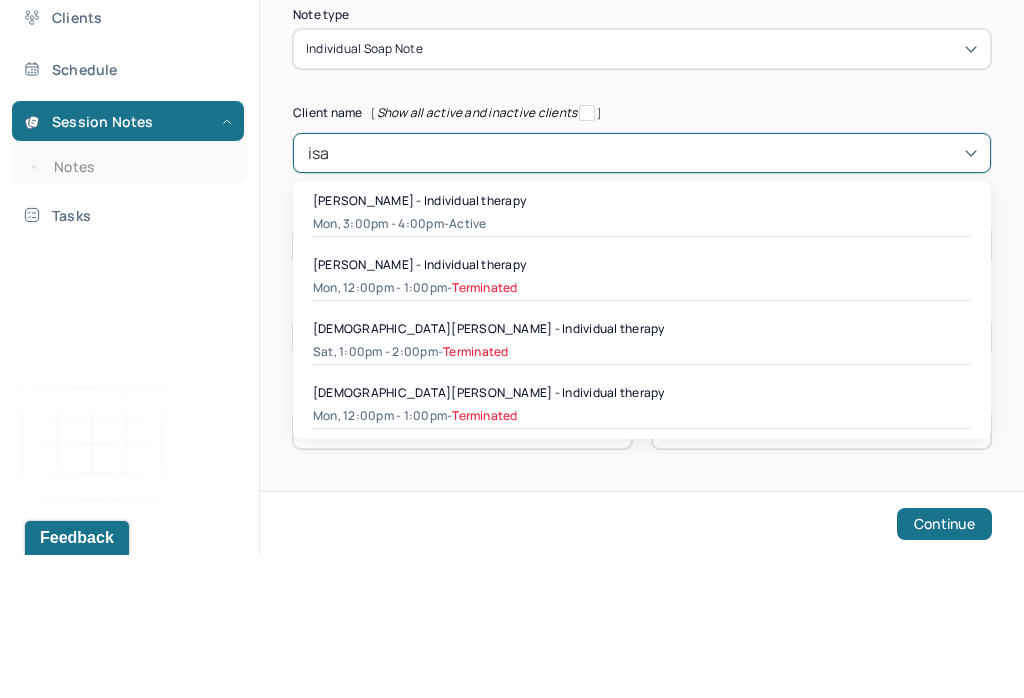 click on "[PERSON_NAME] - Individual therapy" at bounding box center (419, 343) 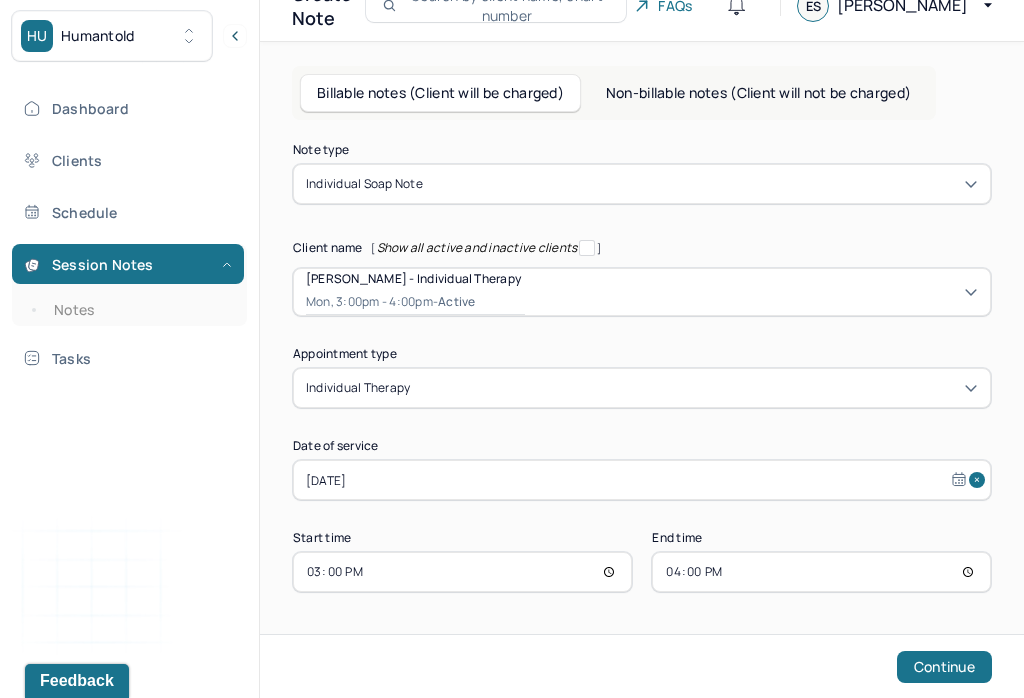 click on "16:00" at bounding box center (821, 572) 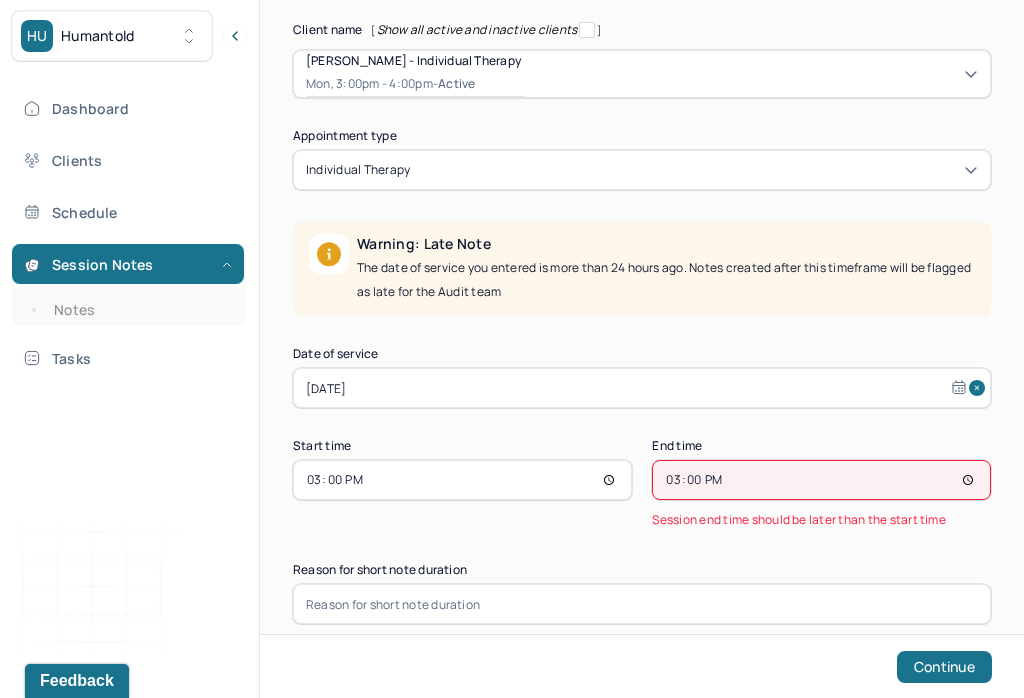 type on "15:55" 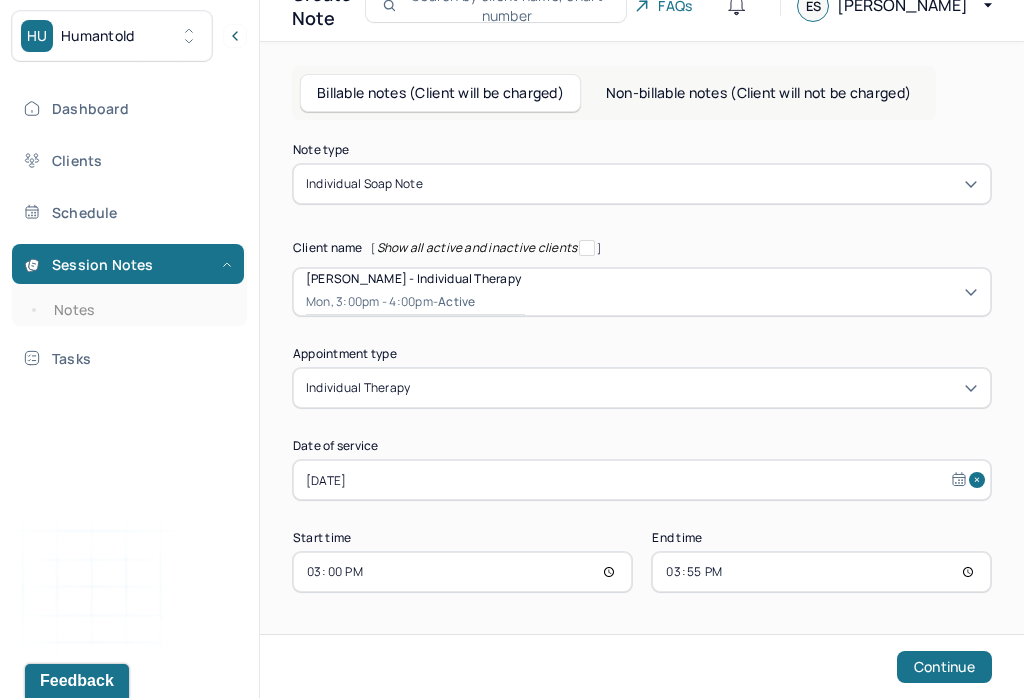 click on "Continue" at bounding box center [944, 667] 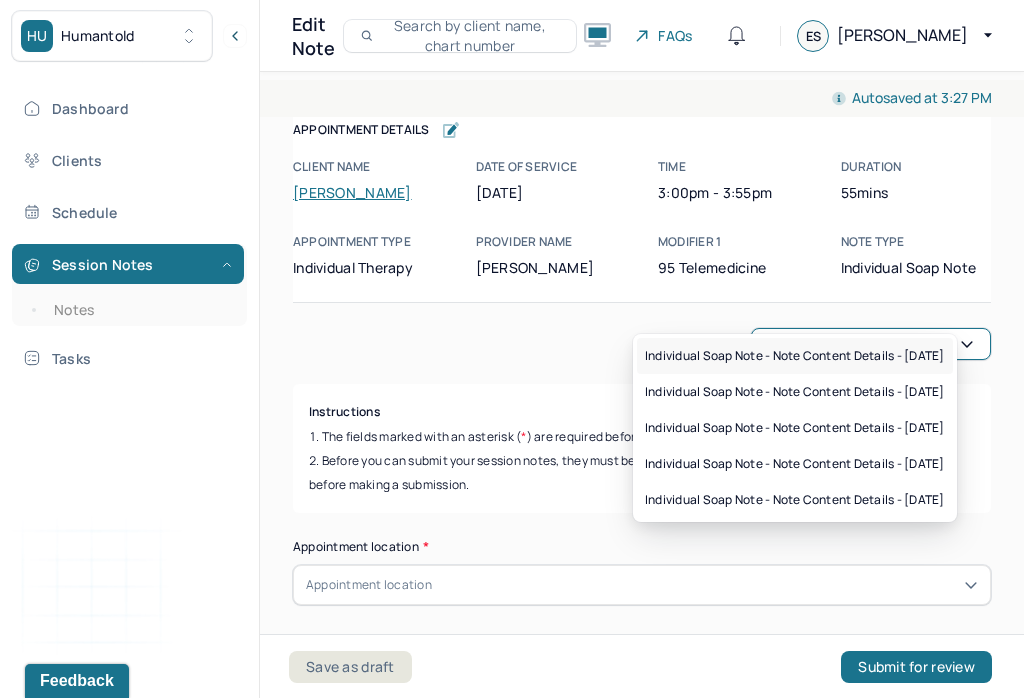 click on "Individual soap note   - Note content Details -   [DATE]" at bounding box center [795, 356] 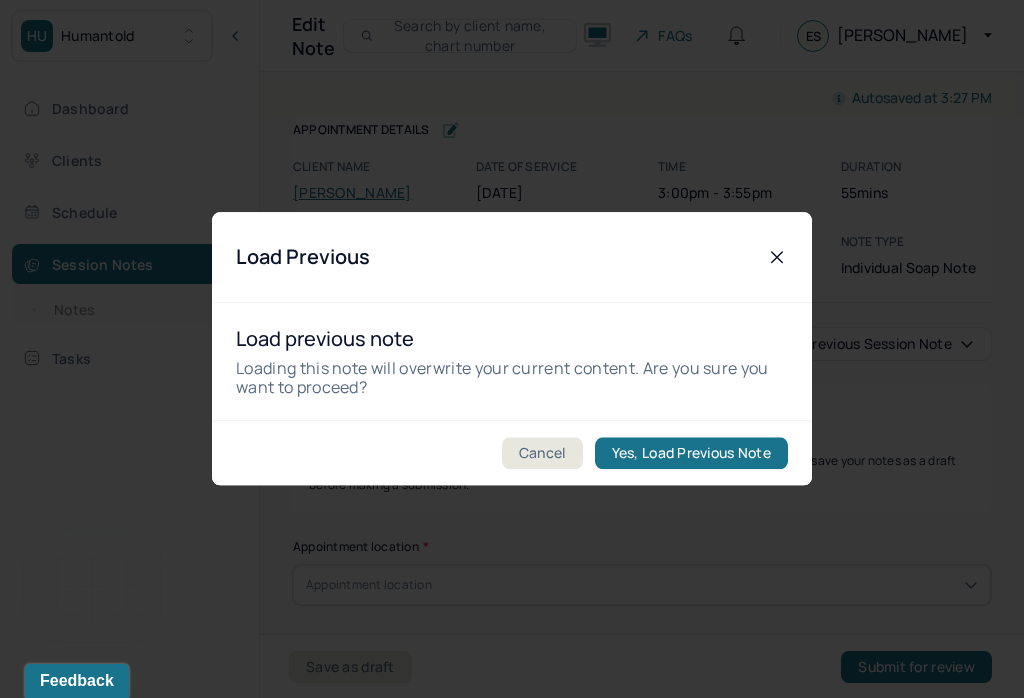 click on "Yes, Load Previous Note" at bounding box center [691, 454] 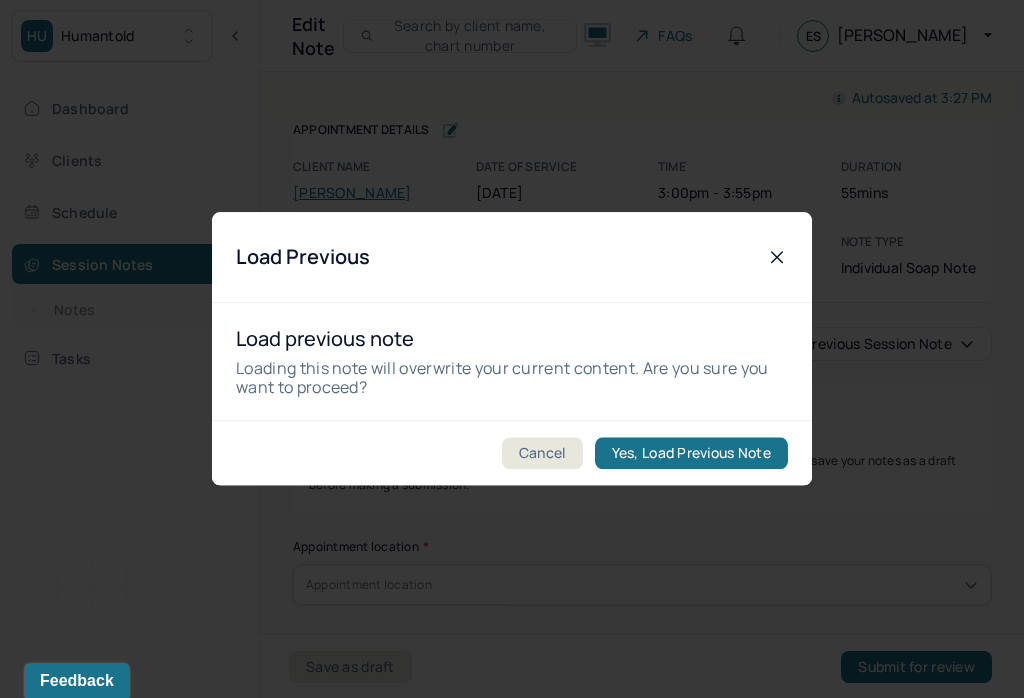 radio on "true" 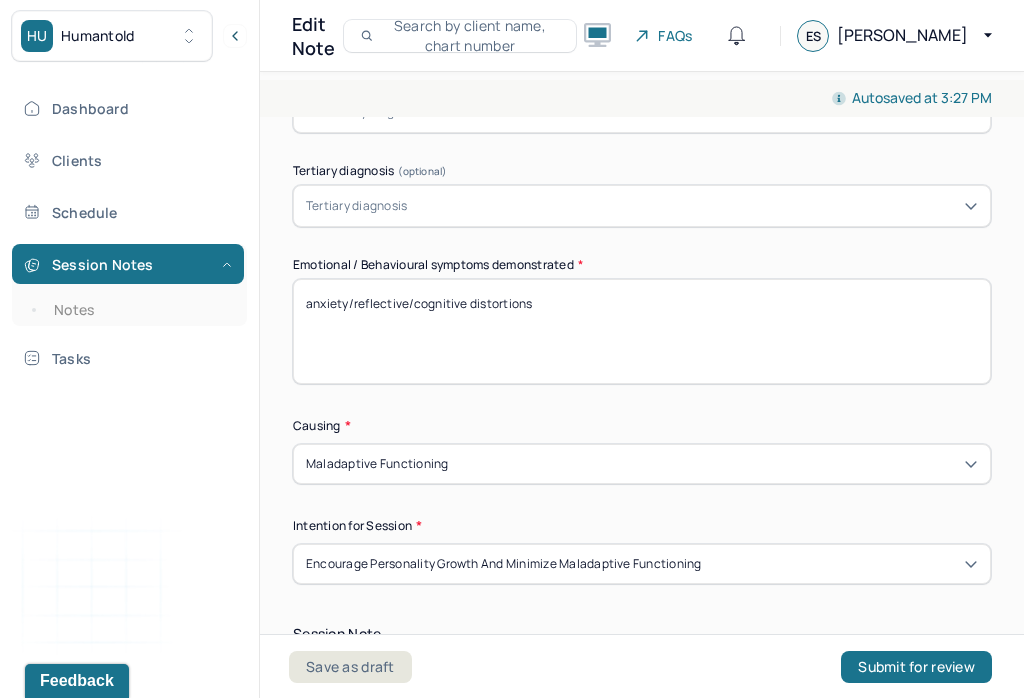 scroll, scrollTop: 868, scrollLeft: 0, axis: vertical 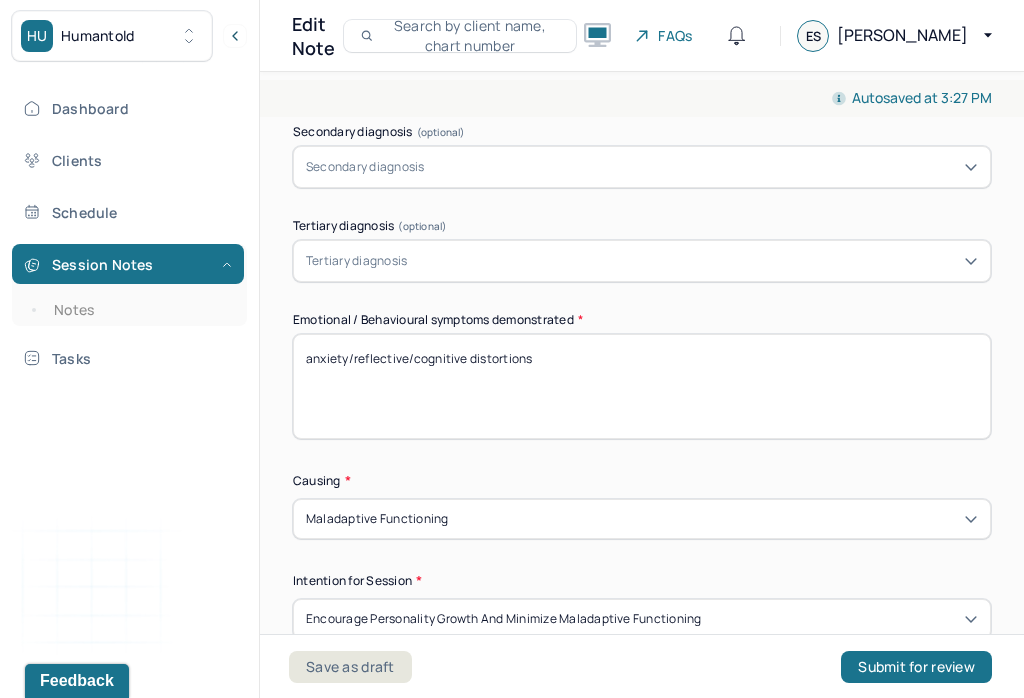 click on "anxiety/reflective/cognitive distortions" at bounding box center [642, 386] 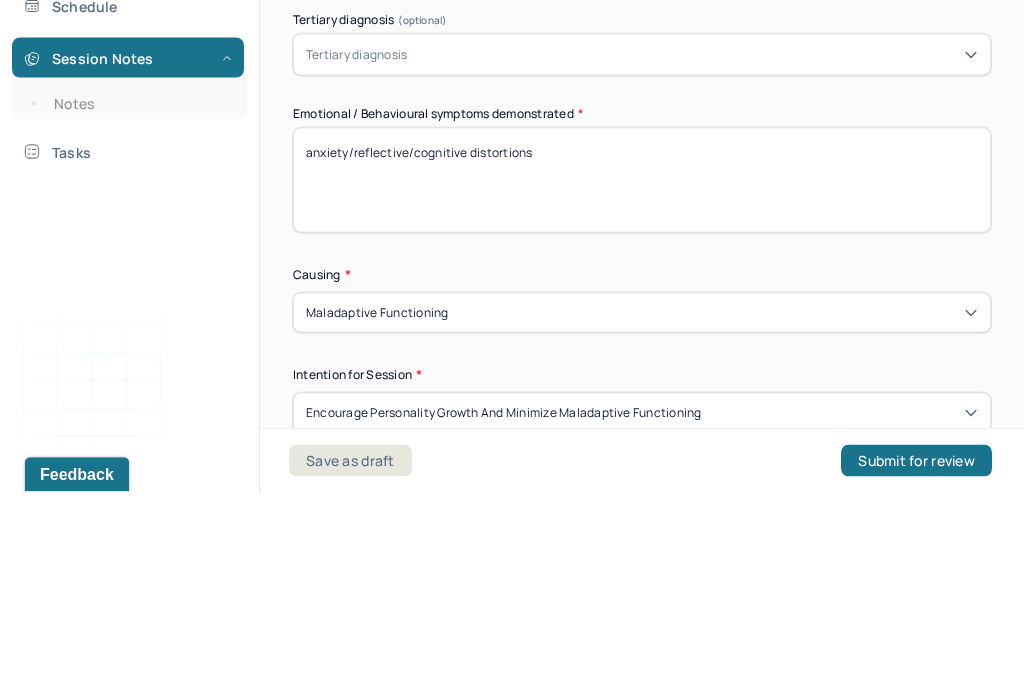 click on "anxiety/reflective/cognitive distortions" at bounding box center [642, 386] 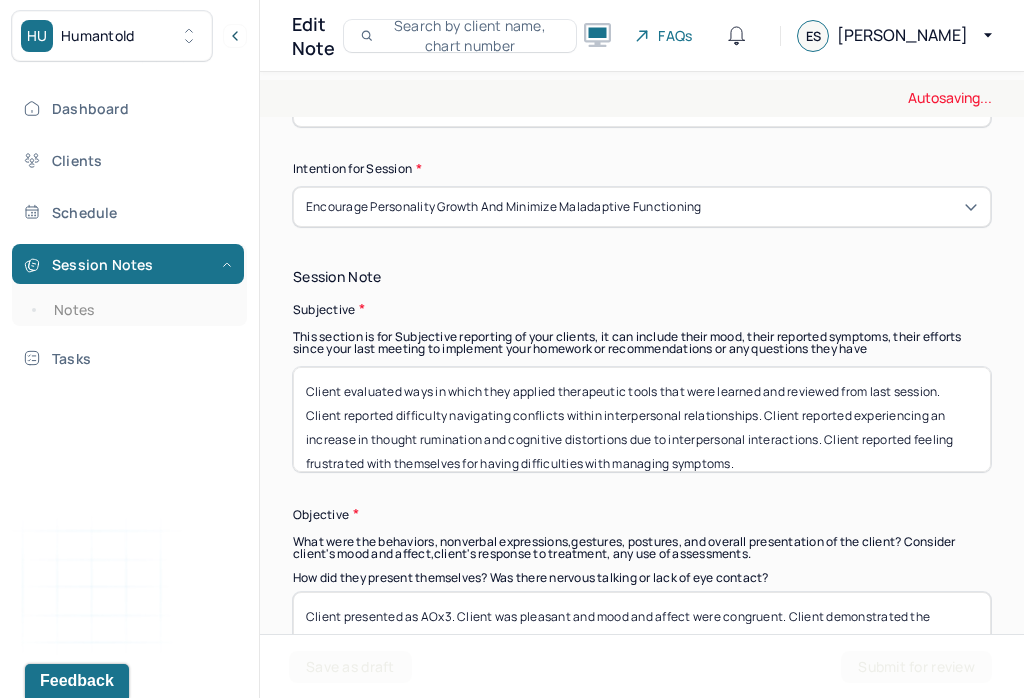 scroll, scrollTop: 1315, scrollLeft: 0, axis: vertical 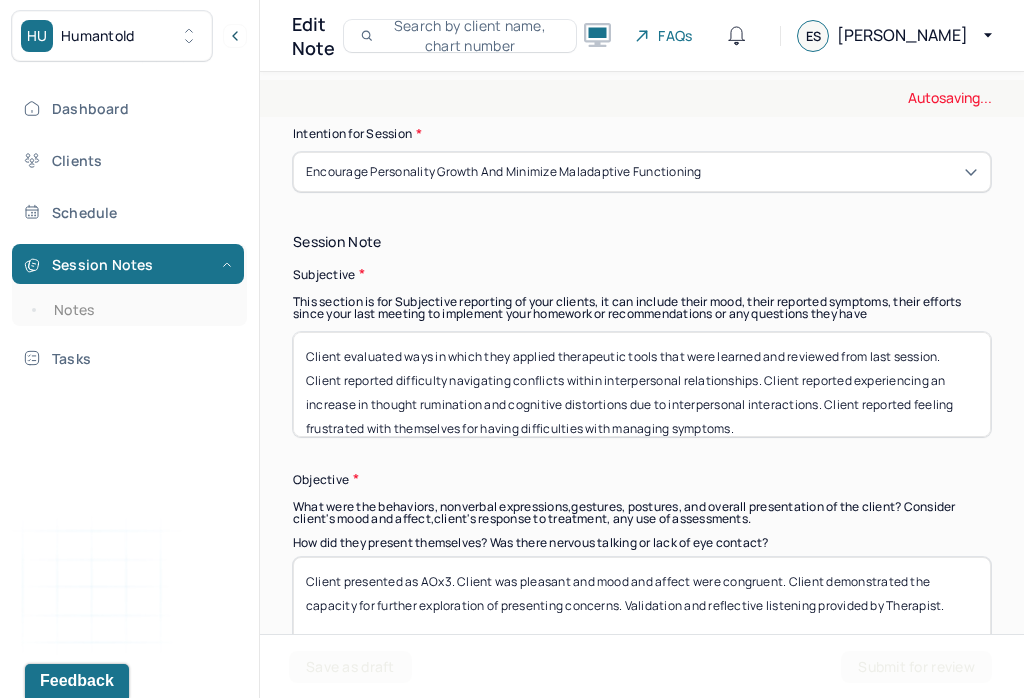 type on "anxiety/rumination/cognitive distortions" 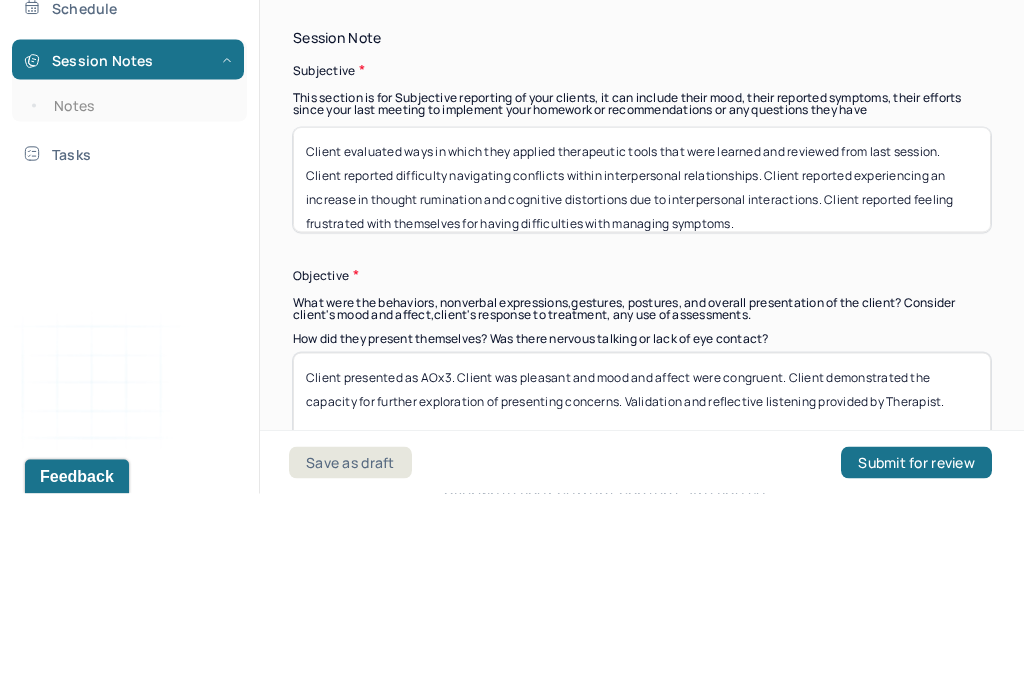 click on "Client evaluated ways in which they applied therapeutic tools that were learned and reviewed from last session. Client reported difficulty navigating conflicts within interpersonal relationships. Client reported experiencing an increase in thought rumination and cognitive distortions due to interpersonal interactions. Client reported feeling frustrated with themselves for having difficulties with managing symptoms." at bounding box center (642, 384) 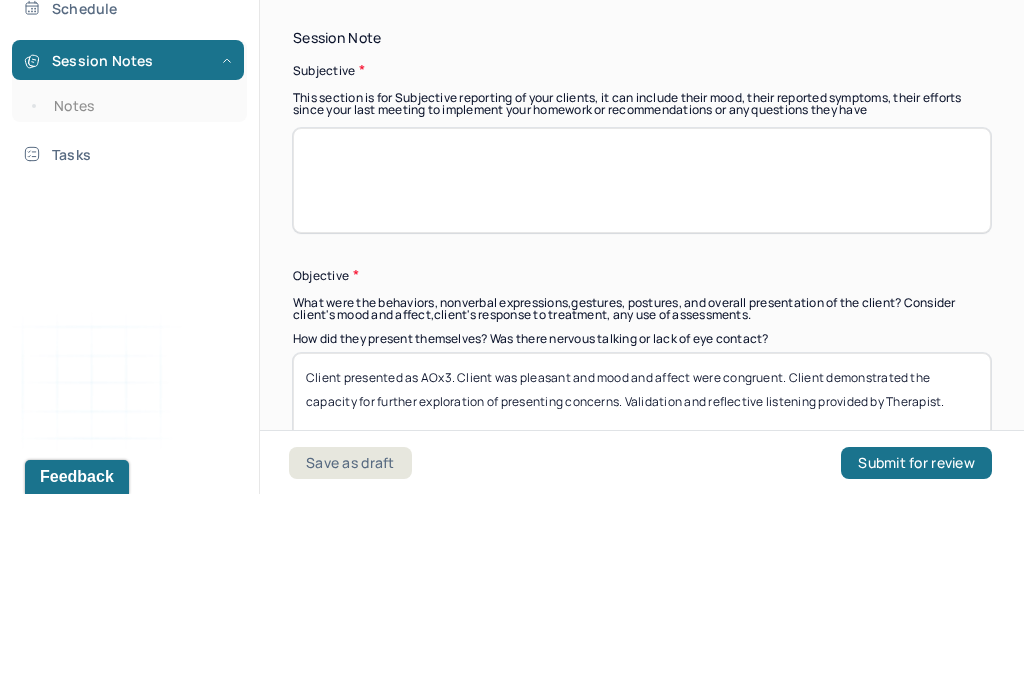 scroll, scrollTop: 0, scrollLeft: 0, axis: both 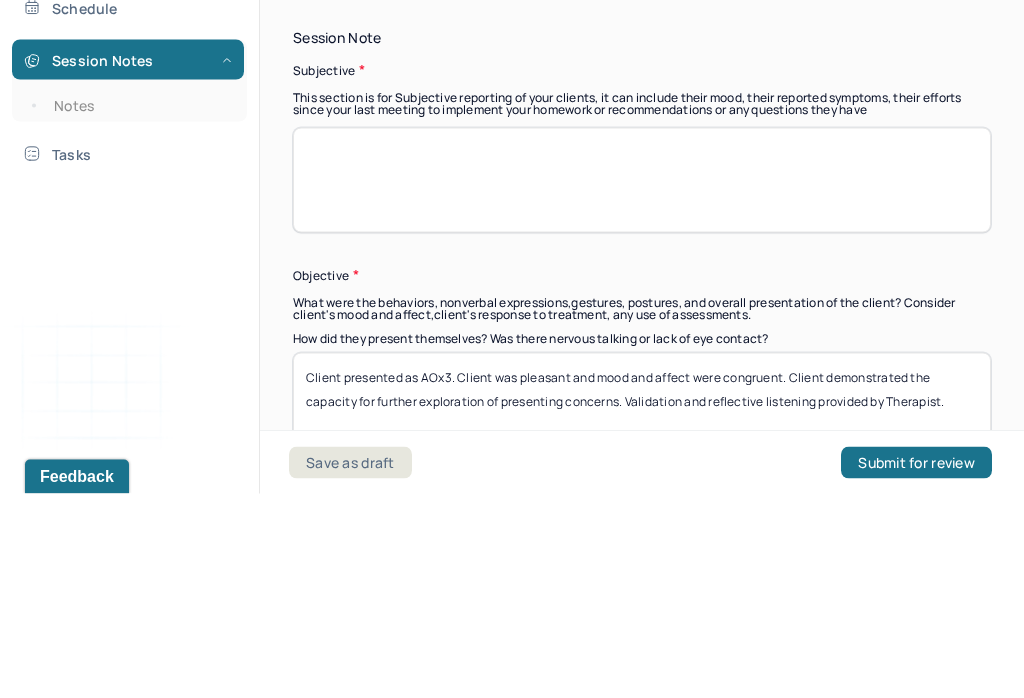 click at bounding box center [642, 384] 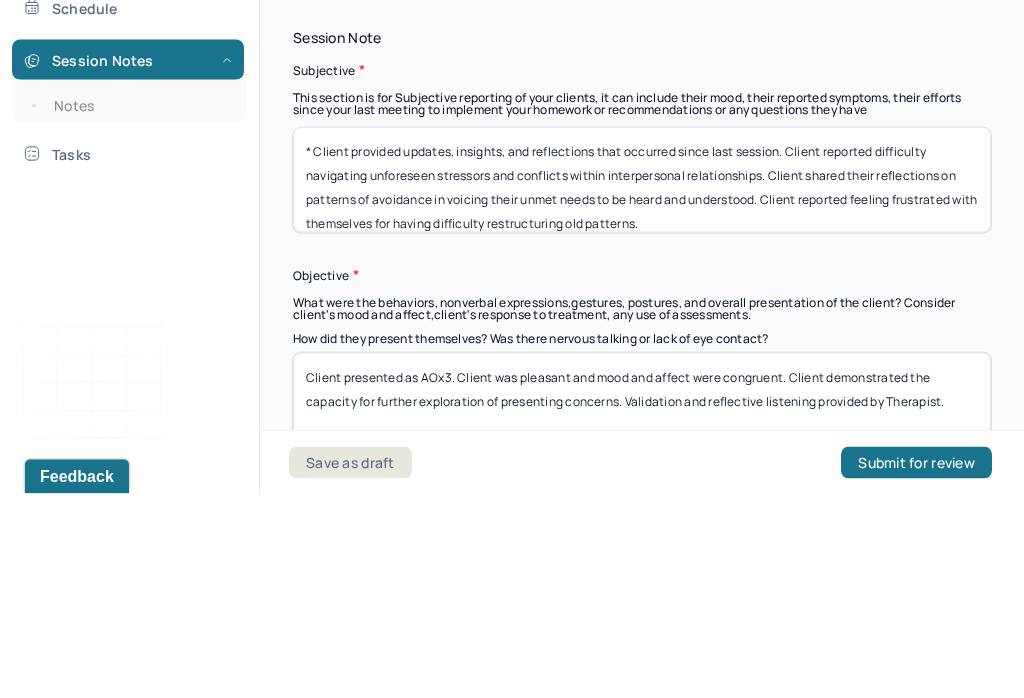 scroll, scrollTop: 1, scrollLeft: 0, axis: vertical 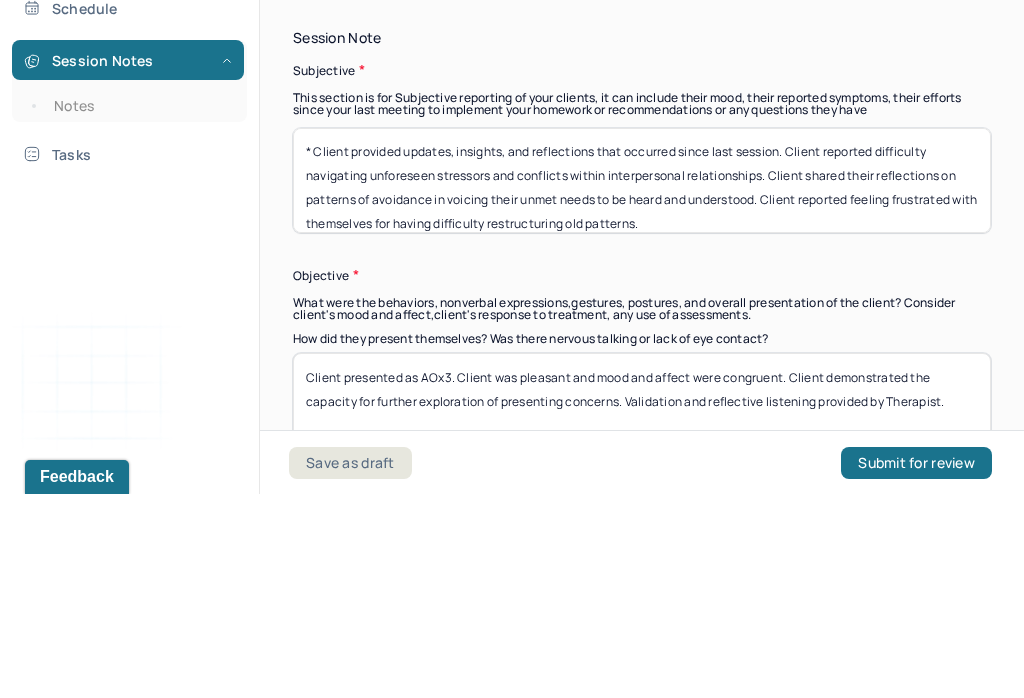 click on "* Client provided updates, insights, and reflections that occurred since last session. Client reported difficulty navigating unforeseen stressors and conflicts within interpersonal relationships. Client shared their reflections on patterns of avoidance in voicing their unmet needs to be heard and understood. Client reported feeling frustrated with themselves for having difficulty restructuring old patterns." at bounding box center (642, 384) 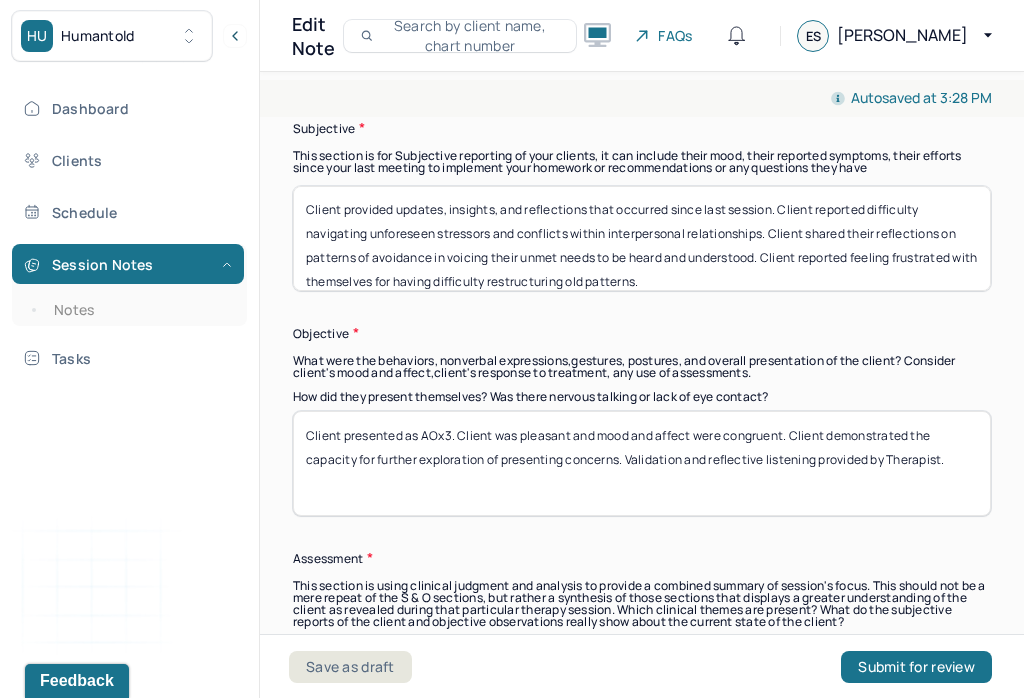 scroll, scrollTop: 1486, scrollLeft: 0, axis: vertical 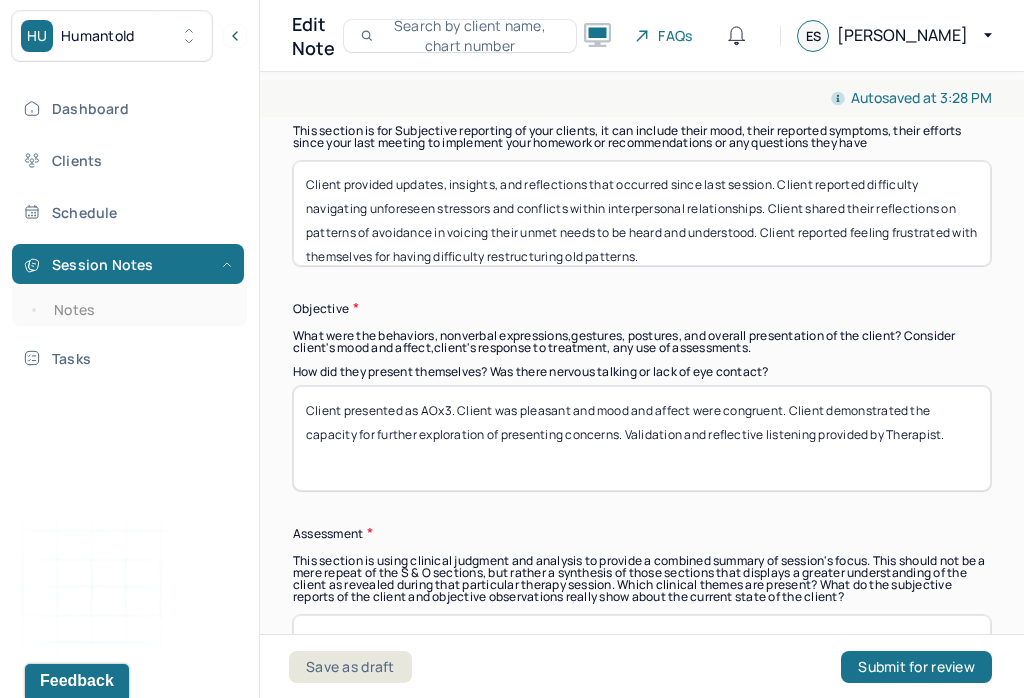 type on "Client provided updates, insights, and reflections that occurred since last session. Client reported difficulty navigating unforeseen stressors and conflicts within interpersonal relationships. Client shared their reflections on patterns of avoidance in voicing their unmet needs to be heard and understood. Client reported feeling frustrated with themselves for having difficulty restructuring old patterns." 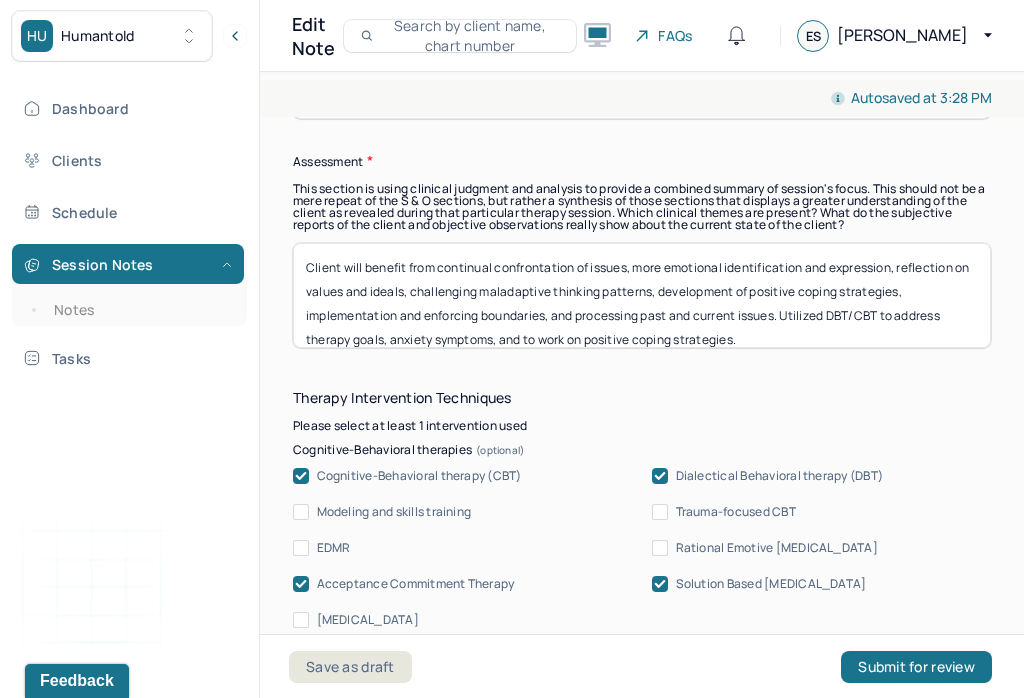 scroll, scrollTop: 1859, scrollLeft: 0, axis: vertical 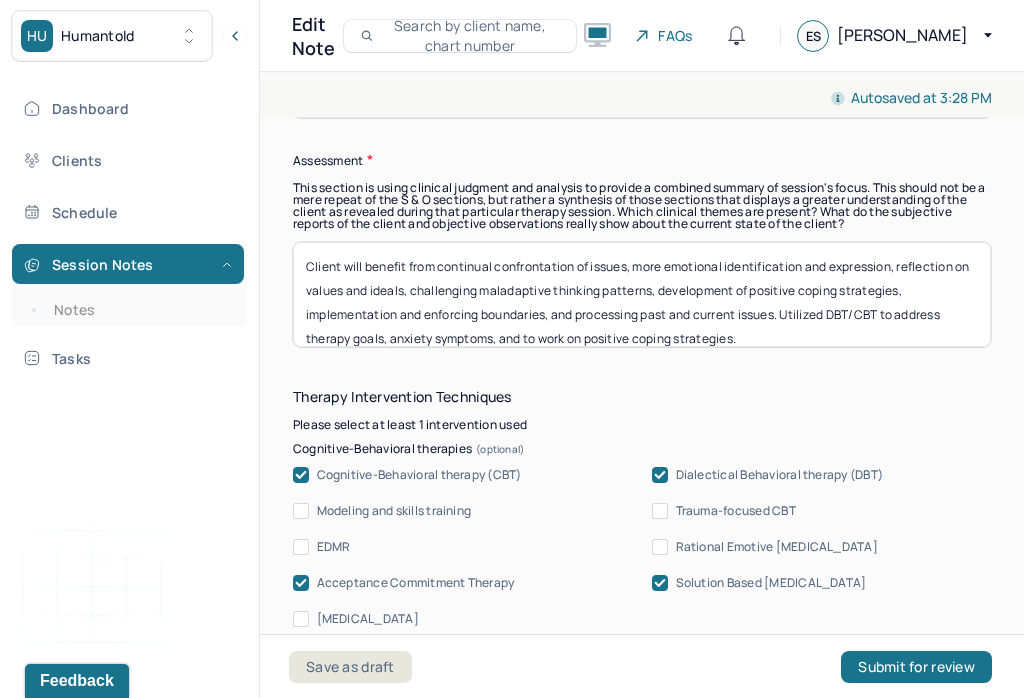 type on "Client presented as AOx3. Client was pleasant and mood and affect were congruent." 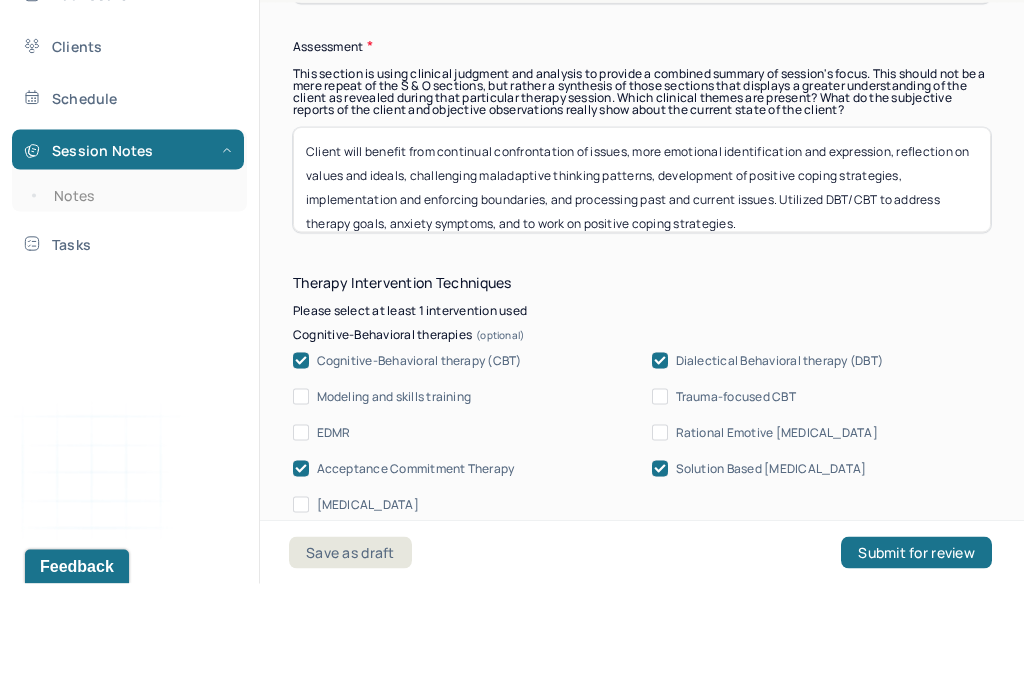 click on "Client will benefit from continual confrontation of issues, more emotional identification and expression, reflection on values and ideals, challenging maladaptive thinking patterns, development of positive coping strategies, implementation and enforcing boundaries, and processing past and current issues. Utilized DBT/CBT to address therapy goals, anxiety symptoms, and to work on positive coping strategies." at bounding box center [642, 294] 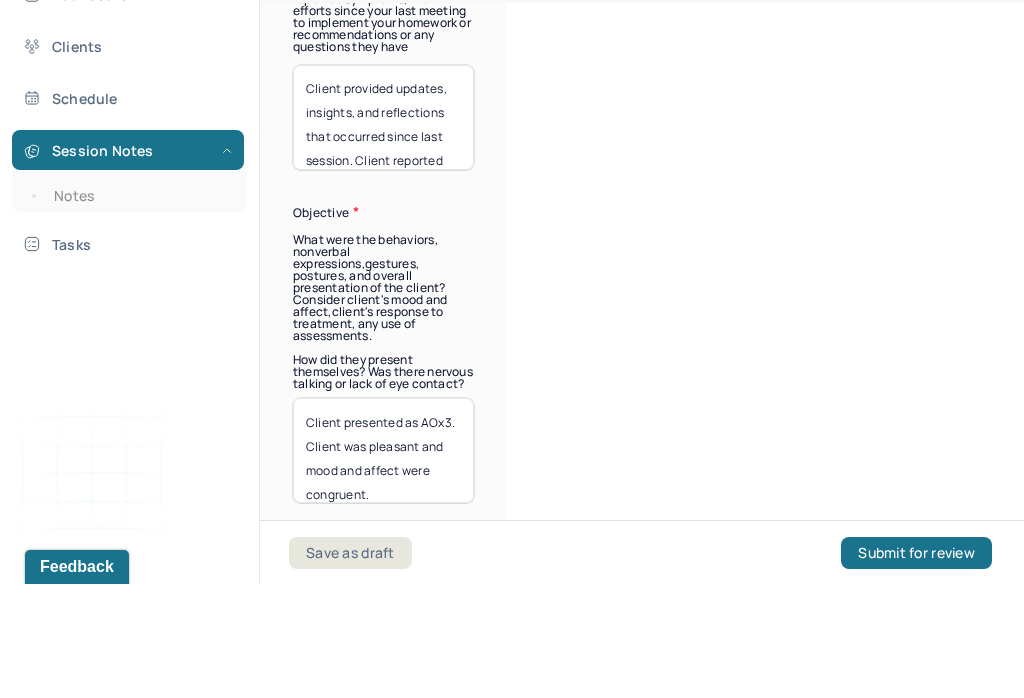 scroll, scrollTop: 0, scrollLeft: 0, axis: both 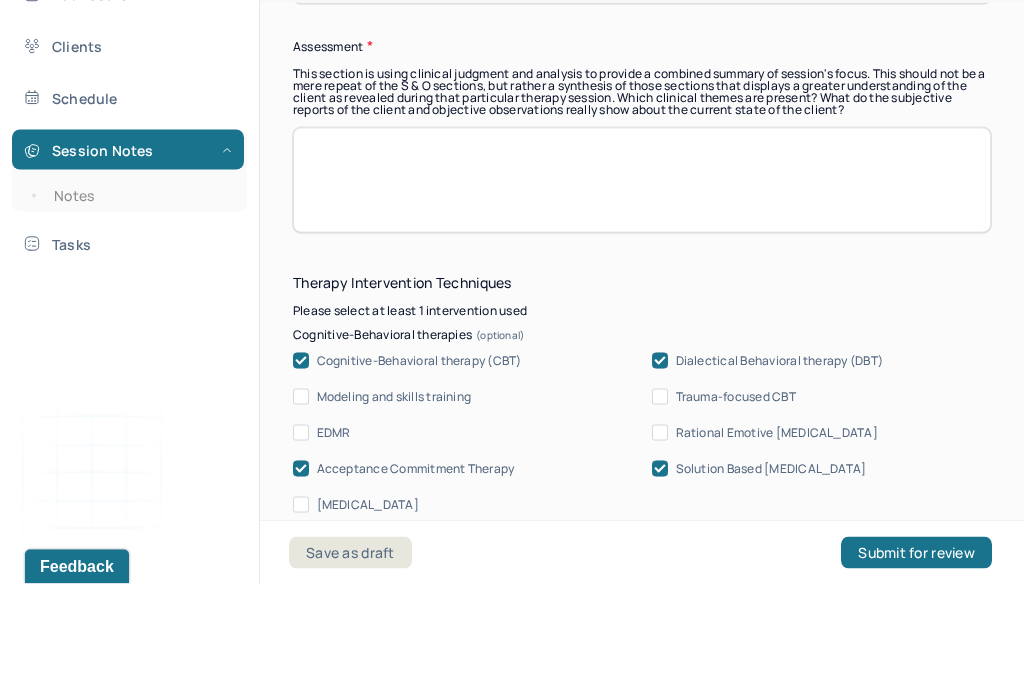 click at bounding box center (642, 294) 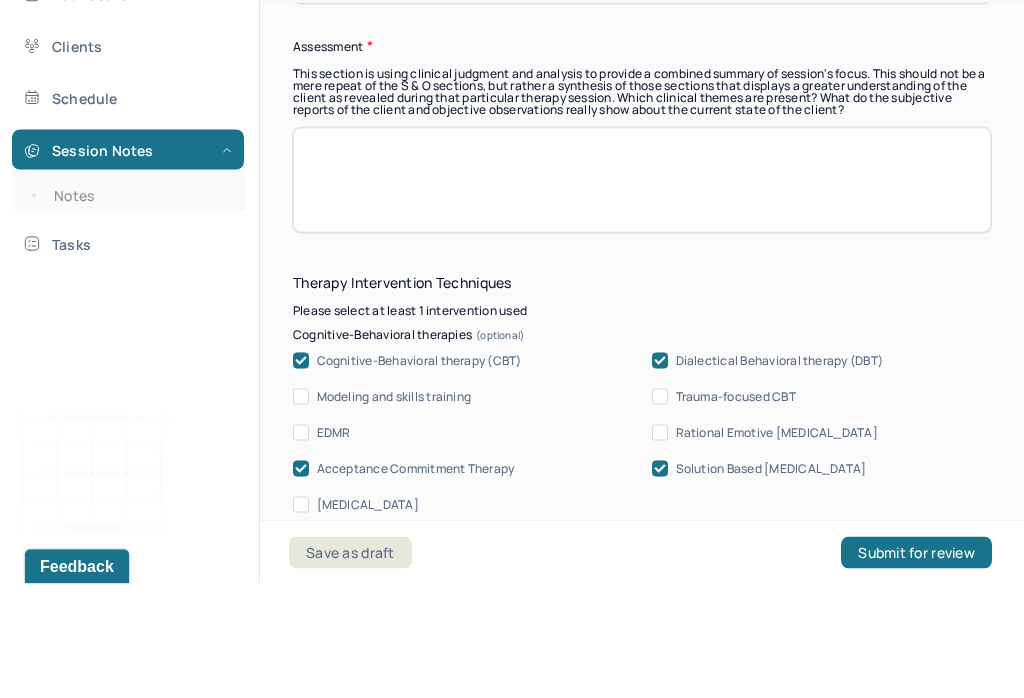 click at bounding box center (642, 294) 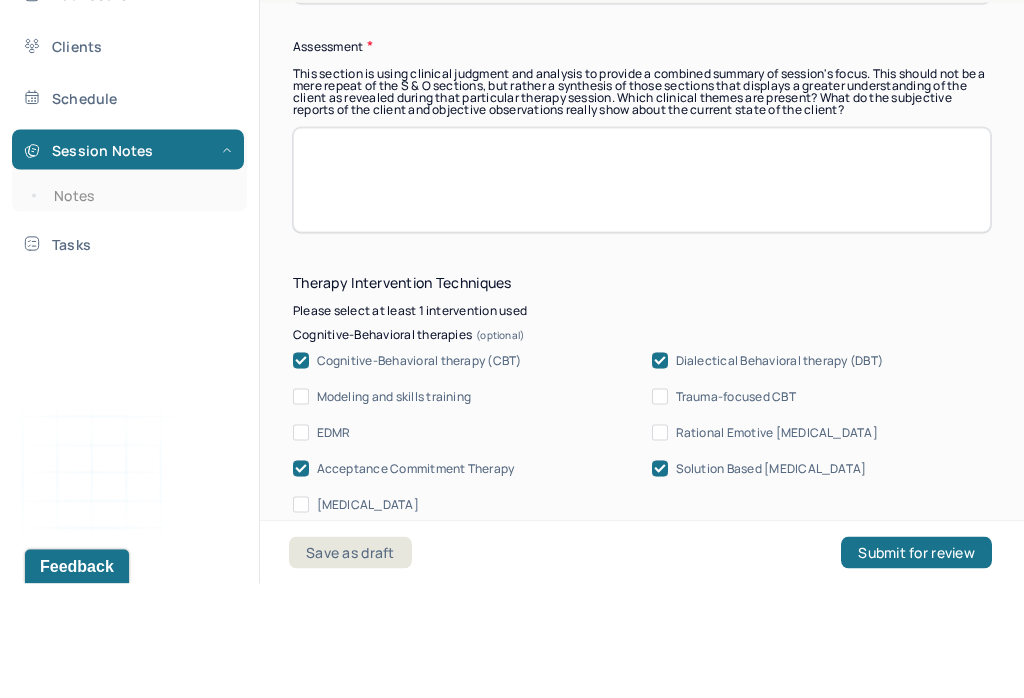 paste on "Client is working on reframing negative thoughts which helped their coping skills, however, client still struggles with negative emotions from early childhood, which intensifies their anxiety. CBT used to help client reframe negative trauma thinking. The client will benefit from further interventions focused on continued thought reframing and establishing boundaries. [MEDICAL_DATA] was provided to help the client gain a better understanding of their symptoms, its triggers, and coping strategies." 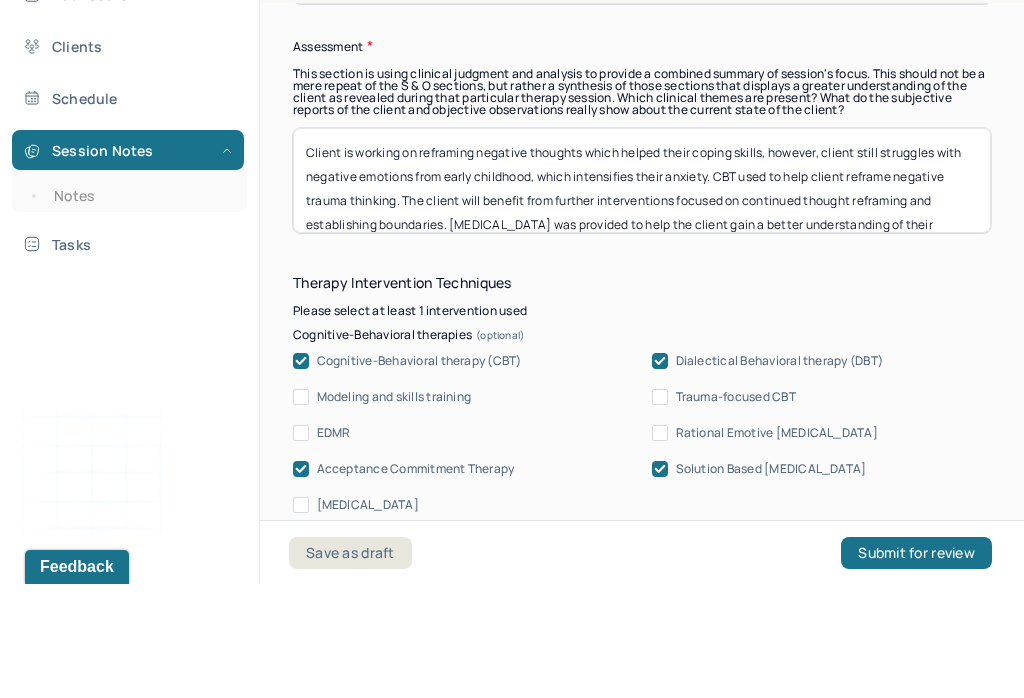 scroll, scrollTop: 0, scrollLeft: 0, axis: both 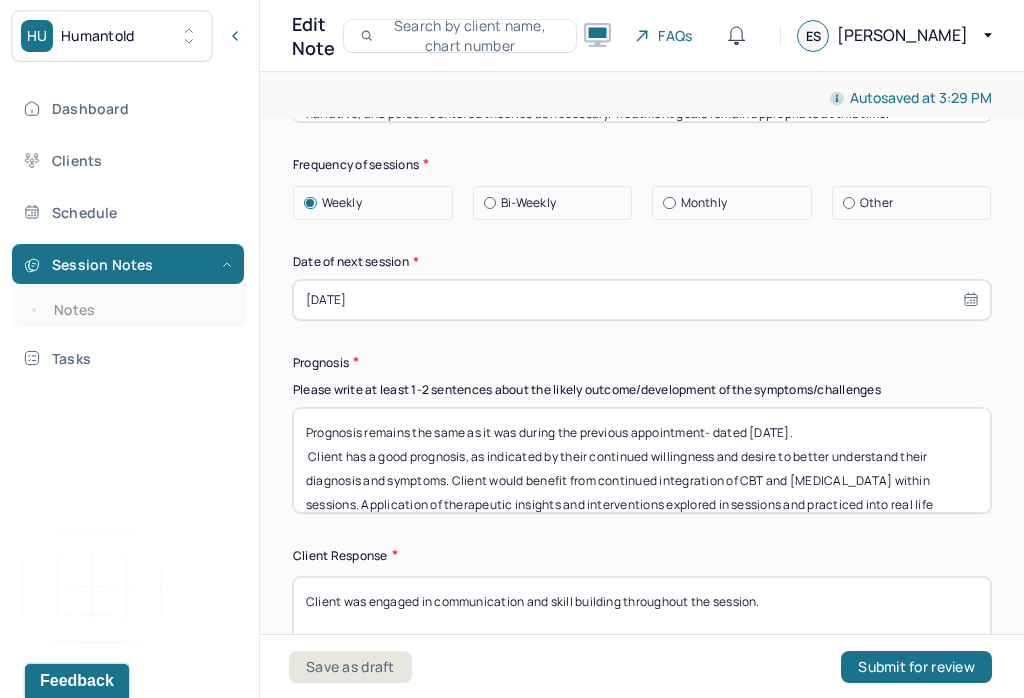 type on "Client is working on reframing negative thoughts which helped their coping skills, however, client still struggles with negative emotions from early childhood, which intensifies their anxiety. CBT used to help client reframe negative trauma thinking. The client will benefit from further interventions focused on continued thought reframing and establishing boundaries. [MEDICAL_DATA] was provided to help the client gain a better understanding of their symptoms, its triggers, and coping strategies." 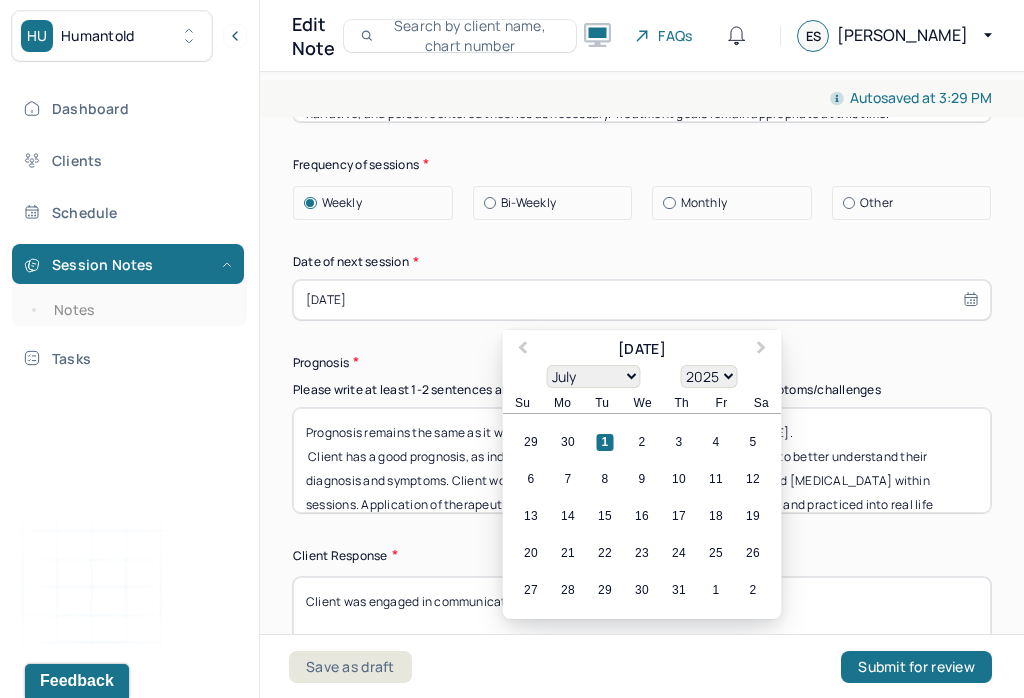 click on "7" at bounding box center [568, 479] 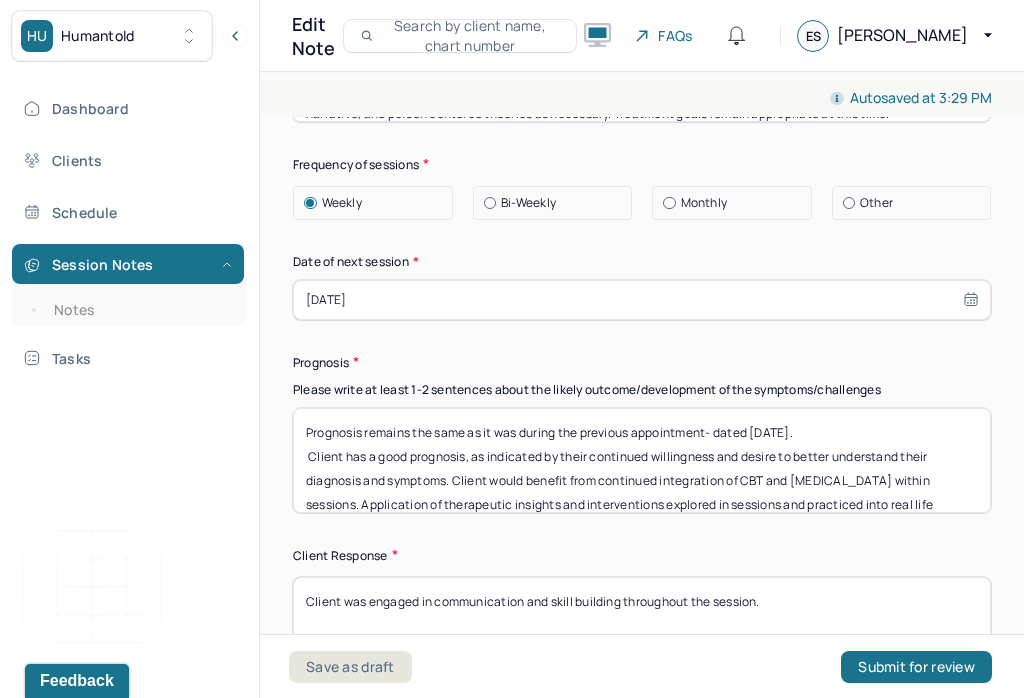 type on "[DATE]" 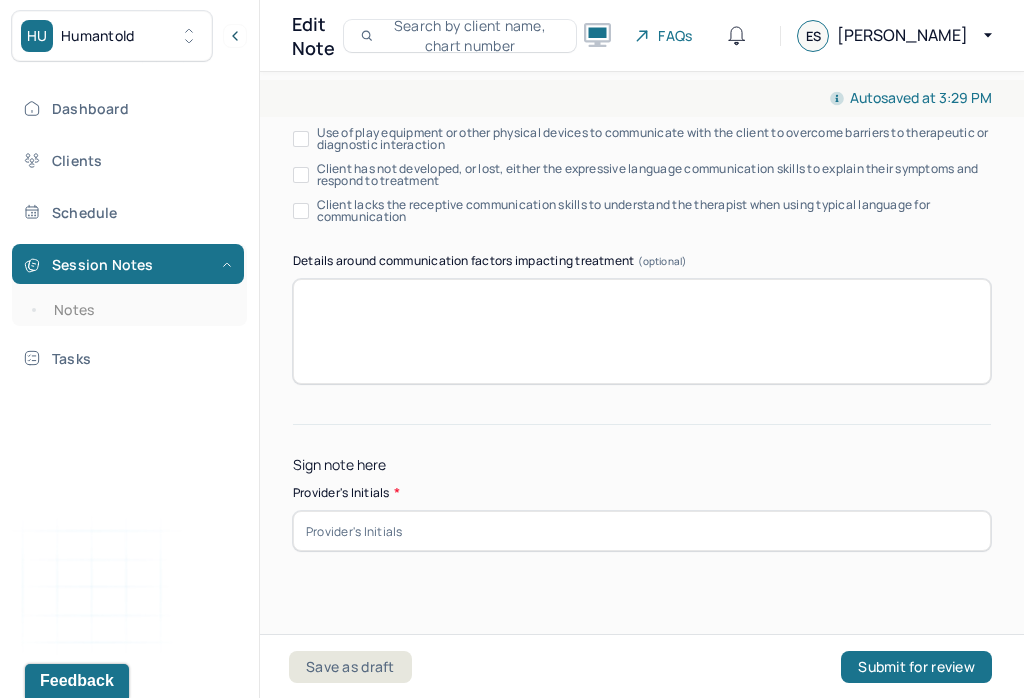 scroll, scrollTop: 4178, scrollLeft: 0, axis: vertical 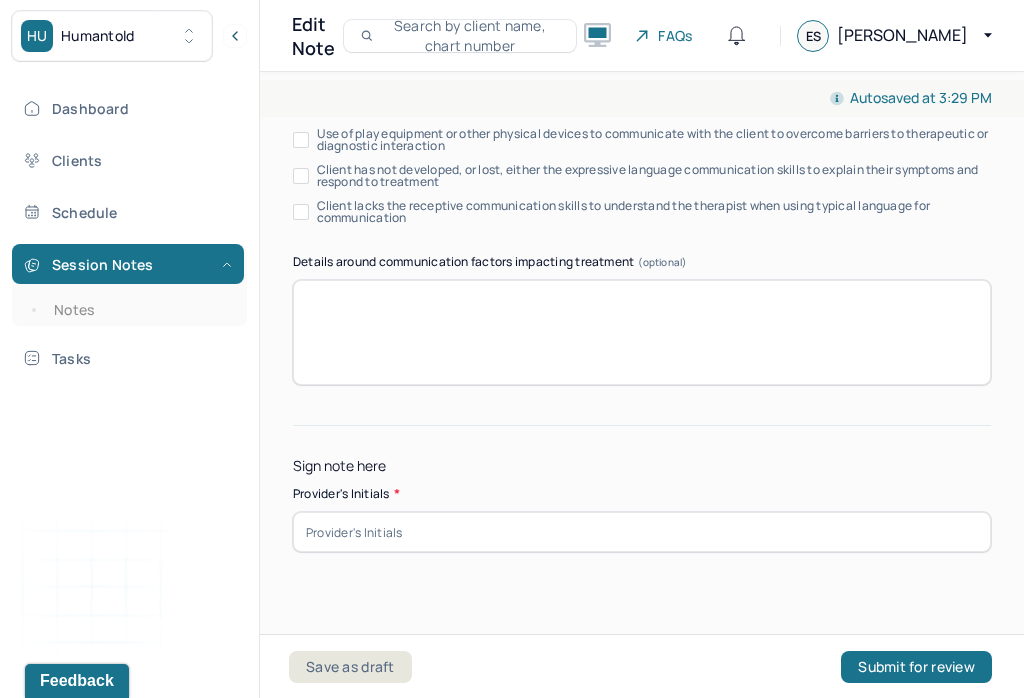 type on "Prognosis remains the same as it was during the previous appointment- dated [DATE].
Client has a good prognosis, as indicated by their continued willingness and desire to better understand their diagnosis and symptoms. Client would benefit from continued integration of CBT and [MEDICAL_DATA] within sessions. Application of therapeutic insights and interventions explored in sessions and practiced into real life situations can enhance client’s understanding of factors that often yield maladaptive responses as well as their ability to exercise symptom management." 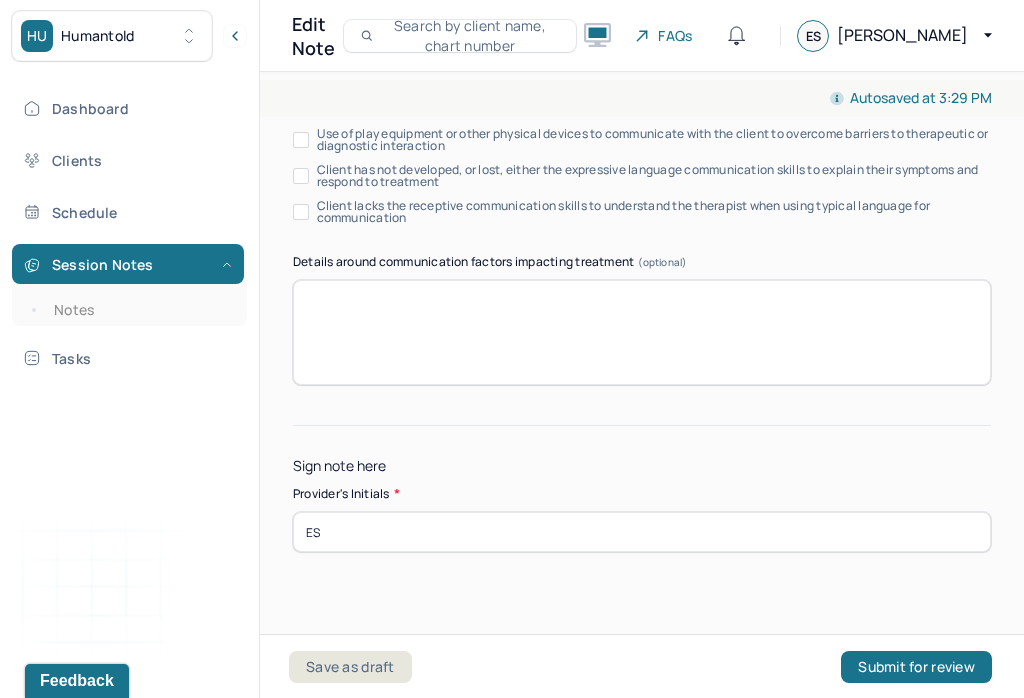 type on "ES" 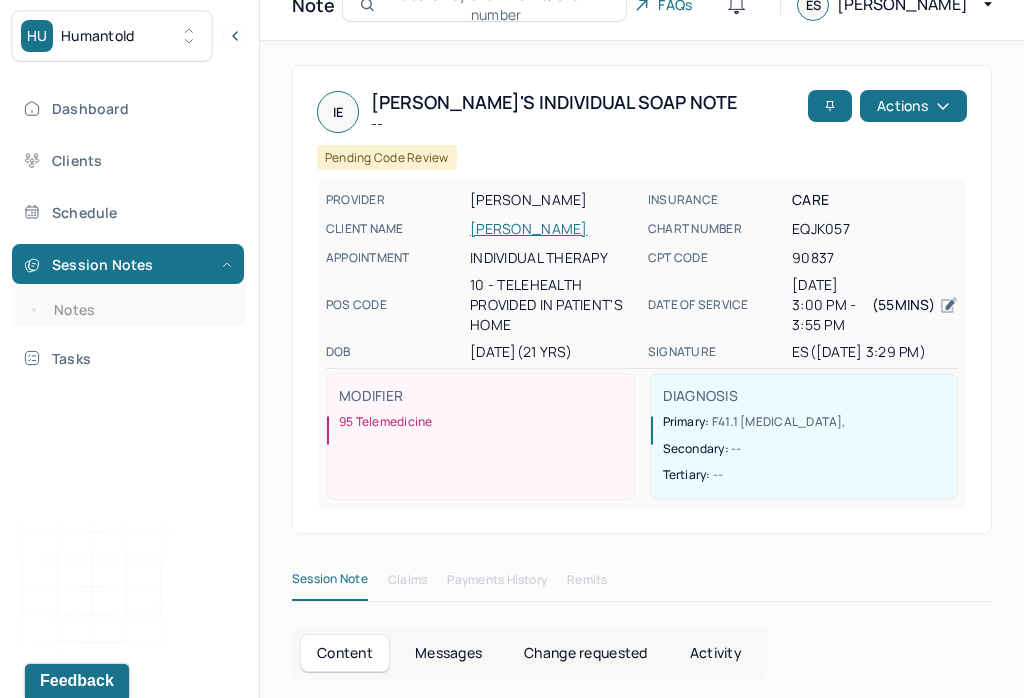 click on "Notes" at bounding box center [139, 310] 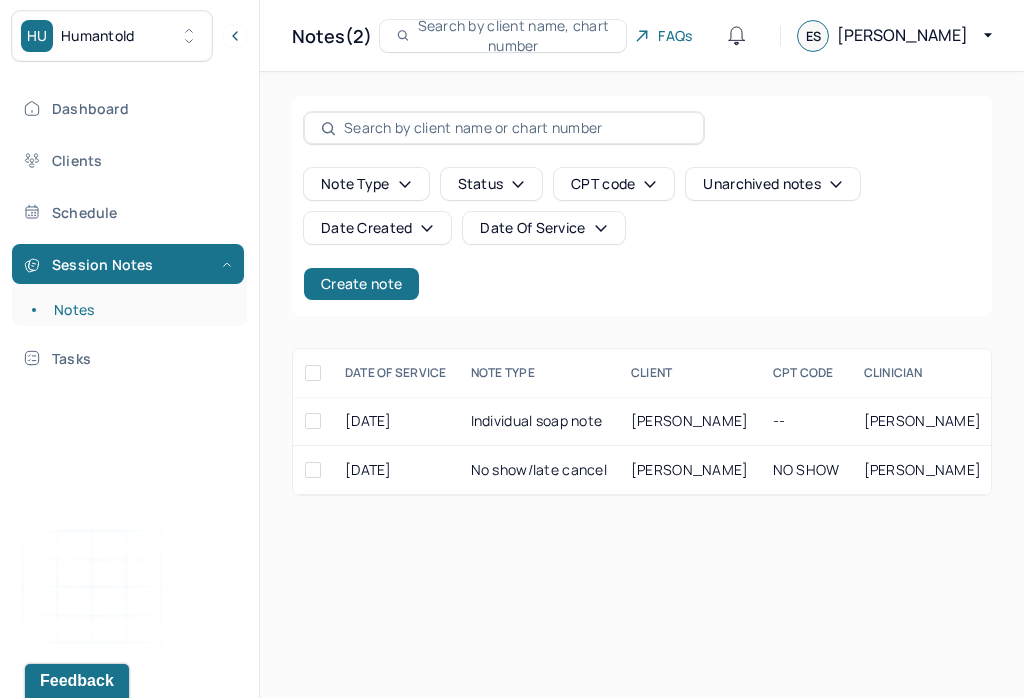 click on "Create note" at bounding box center [361, 284] 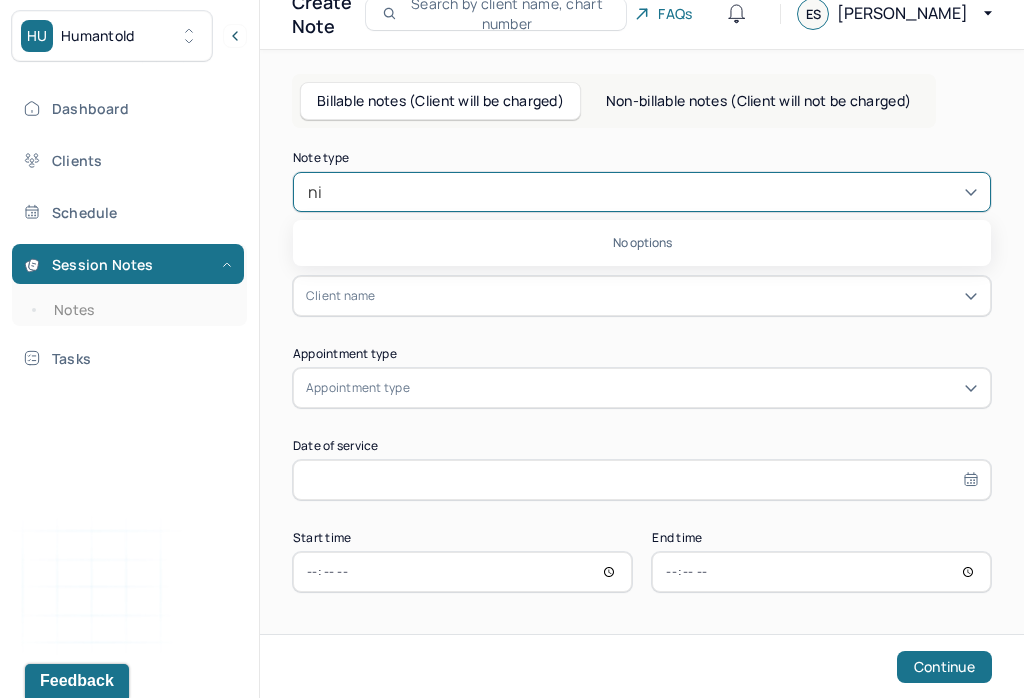 type on "n" 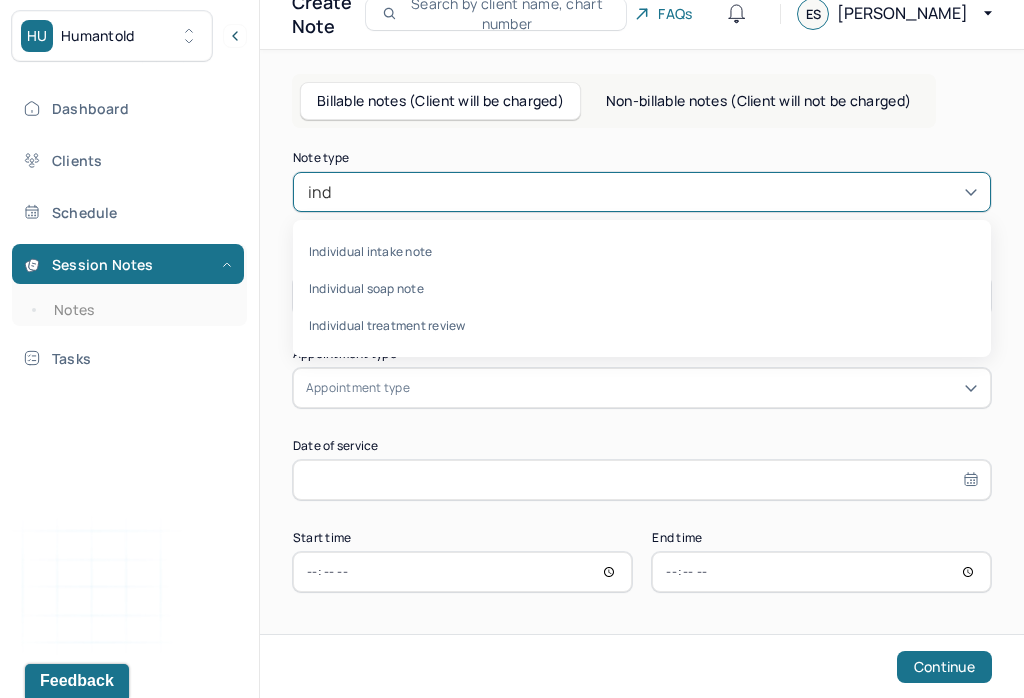 click on "Individual soap note" at bounding box center (642, 288) 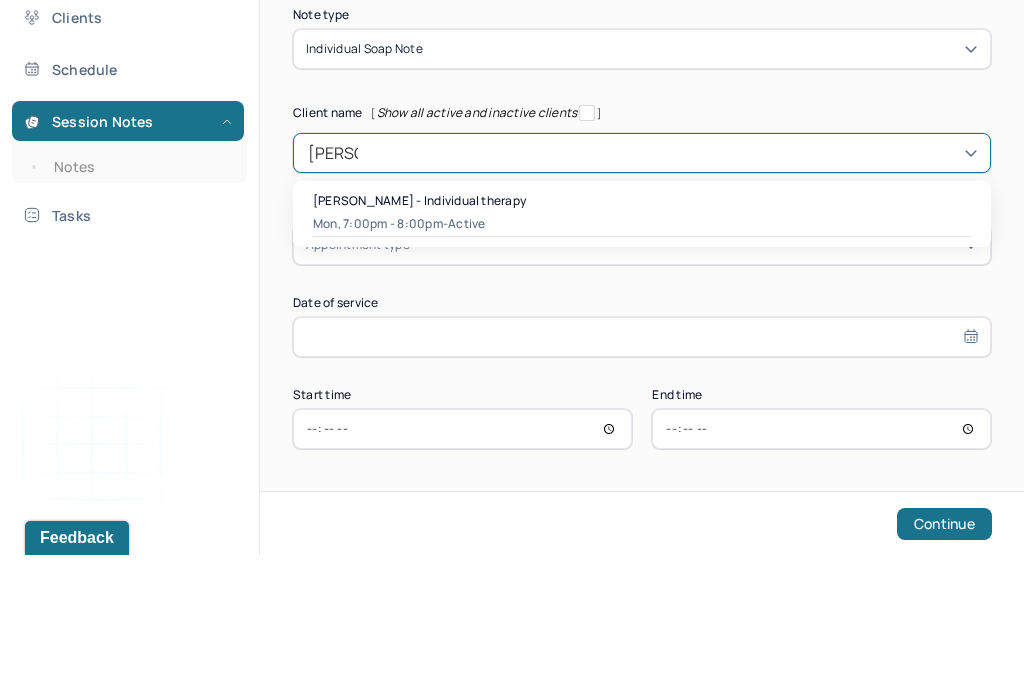 click on "Mon, 7:00pm - 8:00pm  -  active" at bounding box center [642, 367] 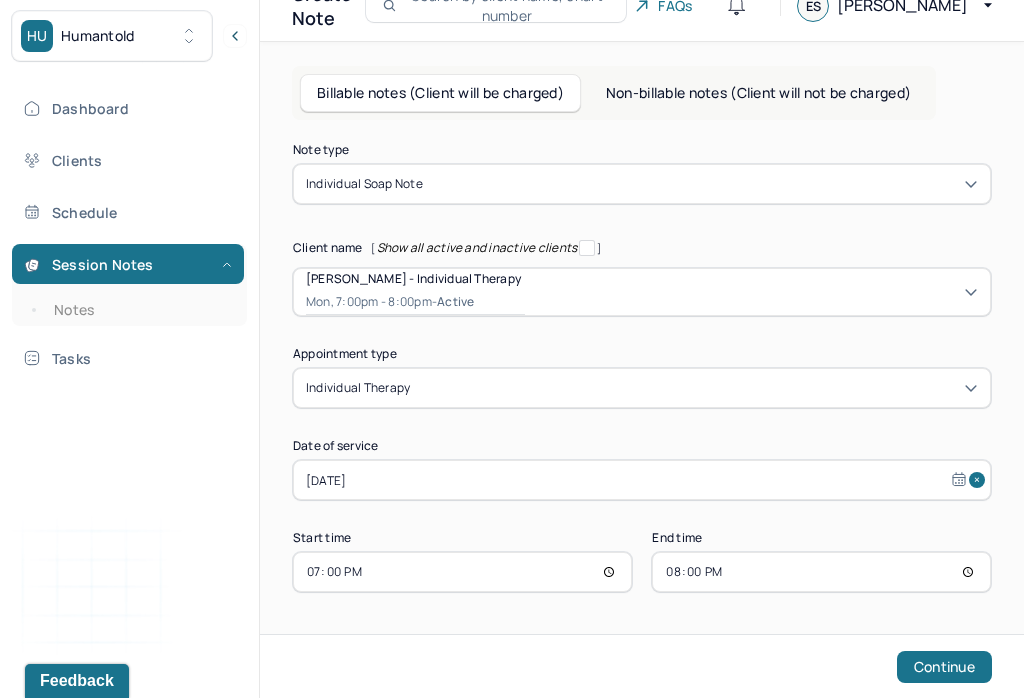 click on "20:00" at bounding box center [821, 572] 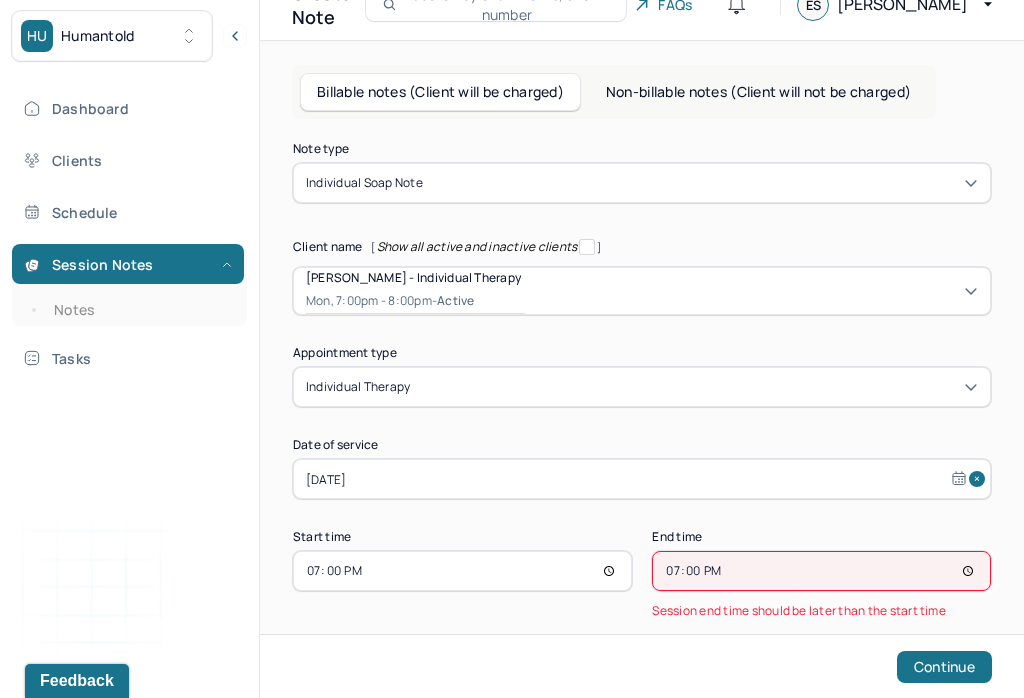 type on "19:55" 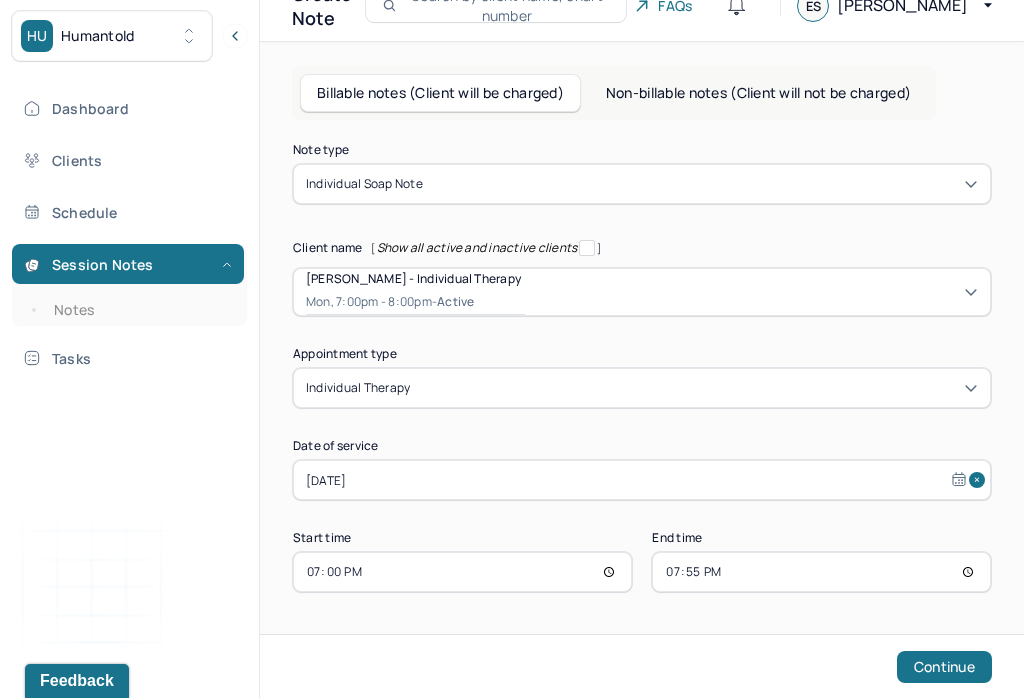 click on "Continue" at bounding box center (944, 667) 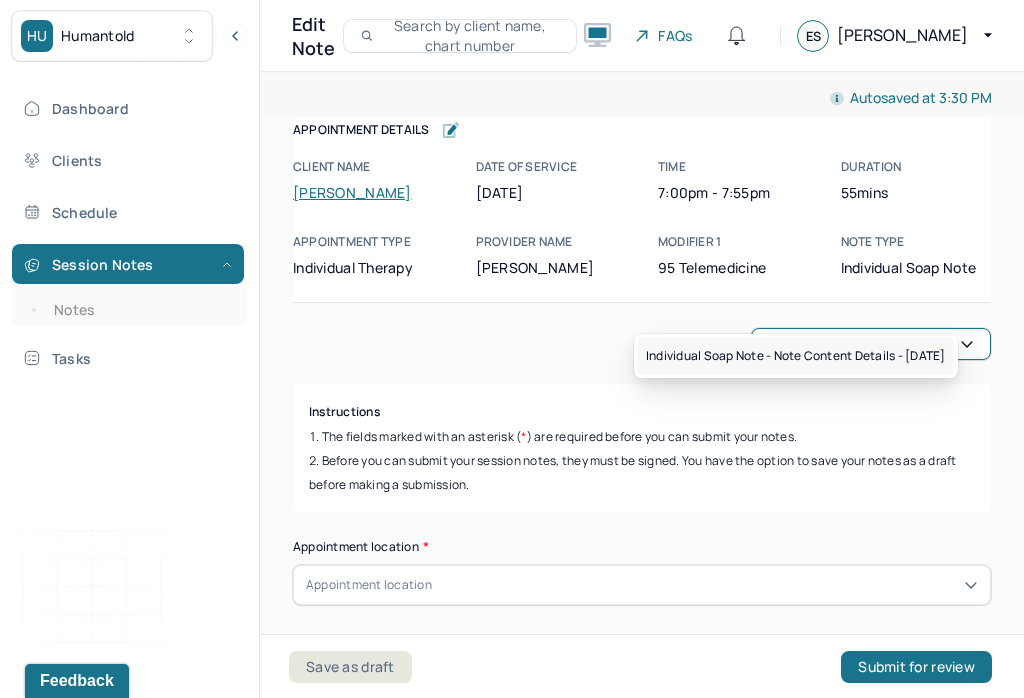 click on "Individual soap note   - Note content Details -   [DATE]" at bounding box center [796, 356] 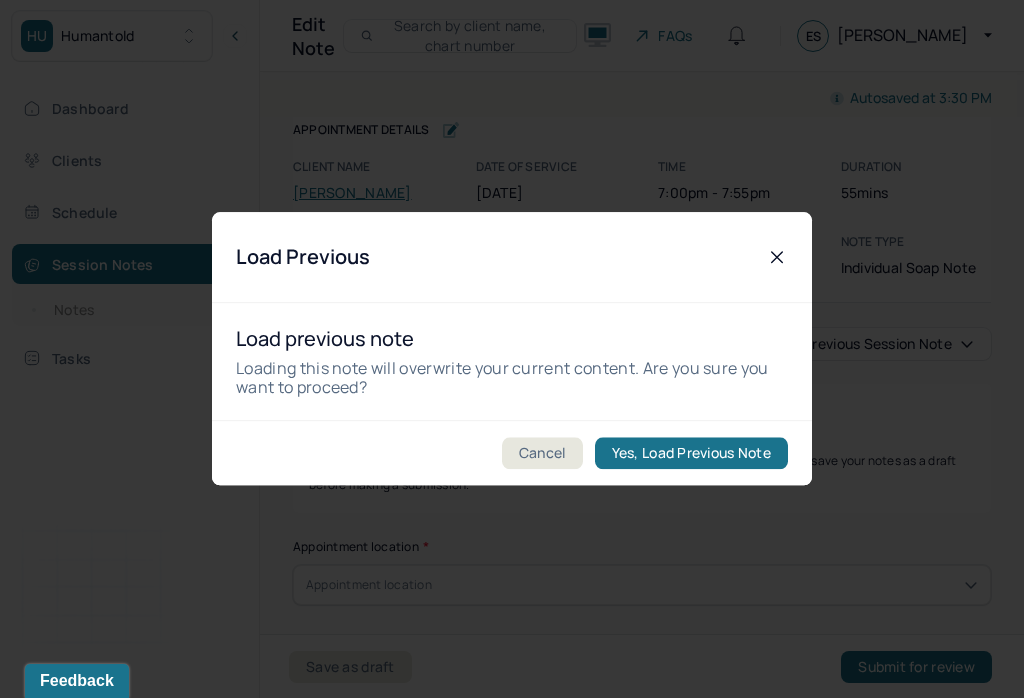 click on "Yes, Load Previous Note" at bounding box center [691, 454] 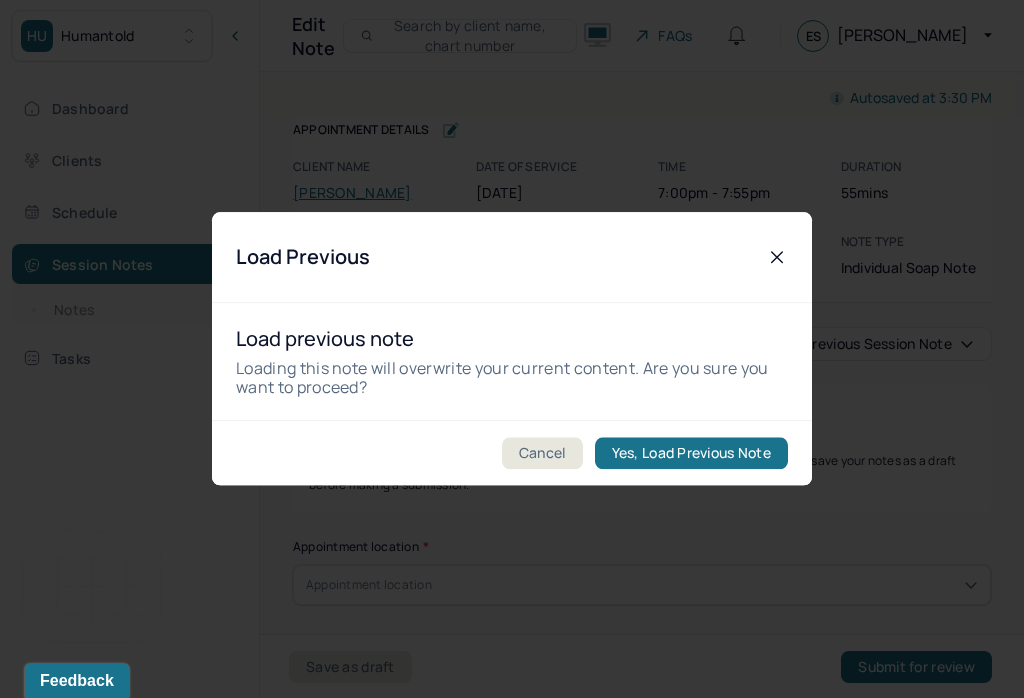 type on "No change; therapist is utilizing EMDR to further process client’s medical trauma" 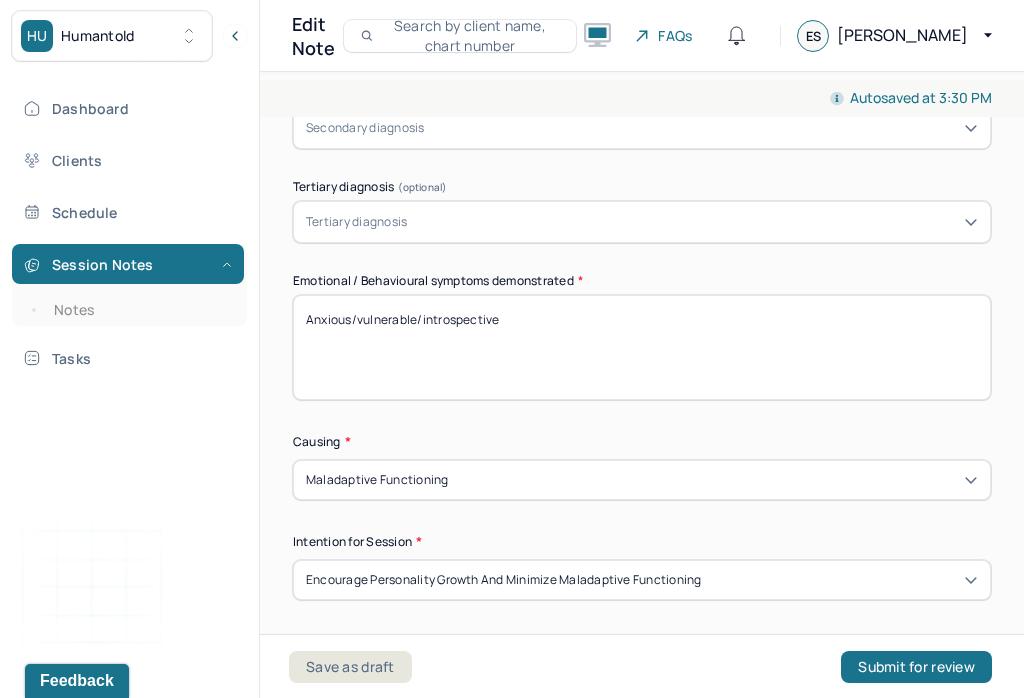 scroll, scrollTop: 906, scrollLeft: 0, axis: vertical 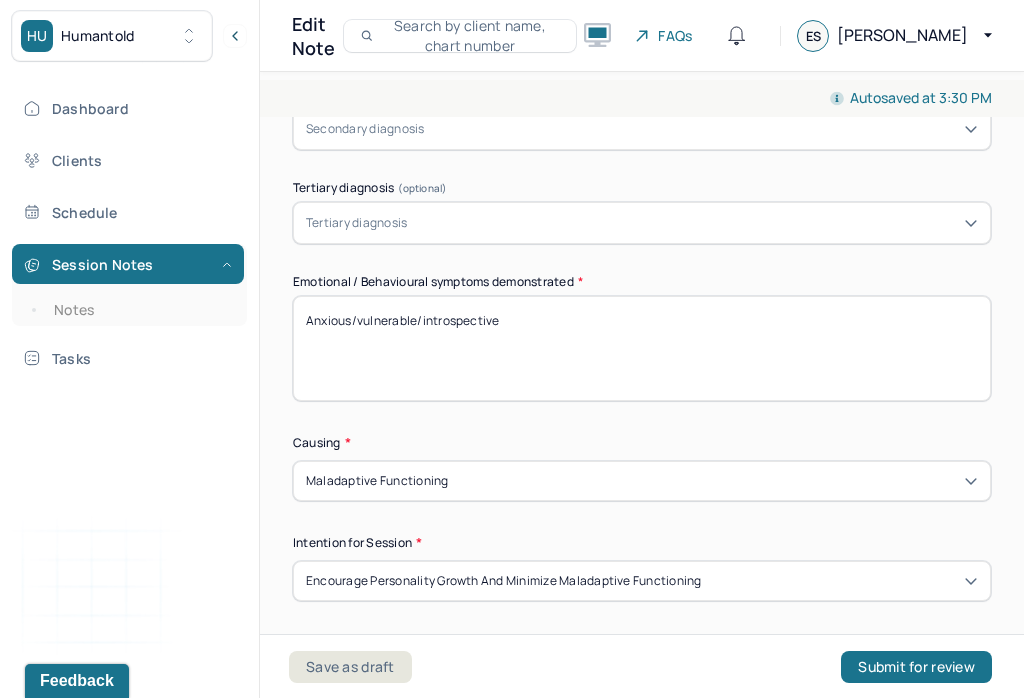 click on "Anxious/vulnerable/introspective" at bounding box center (642, 348) 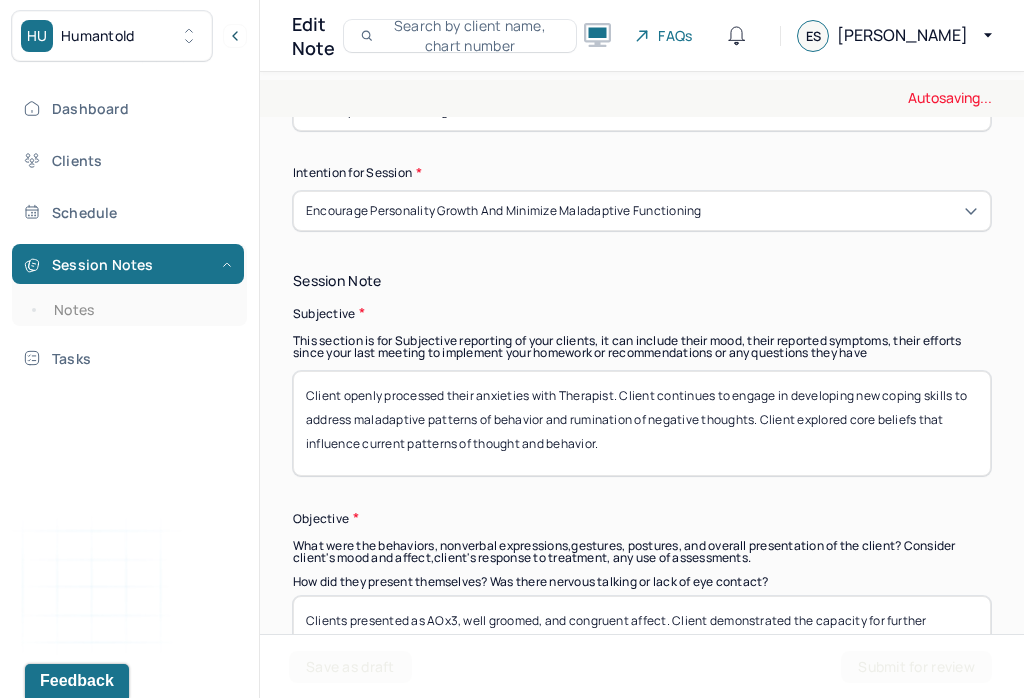 scroll, scrollTop: 1281, scrollLeft: 0, axis: vertical 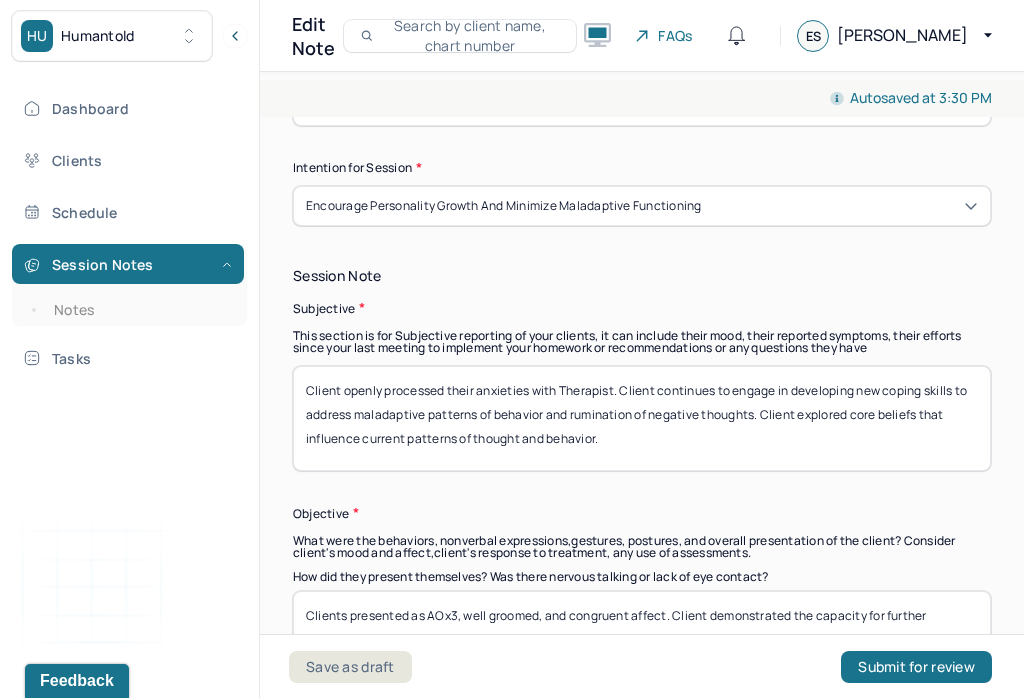 type on "Anxious/vulnerable/hopeful" 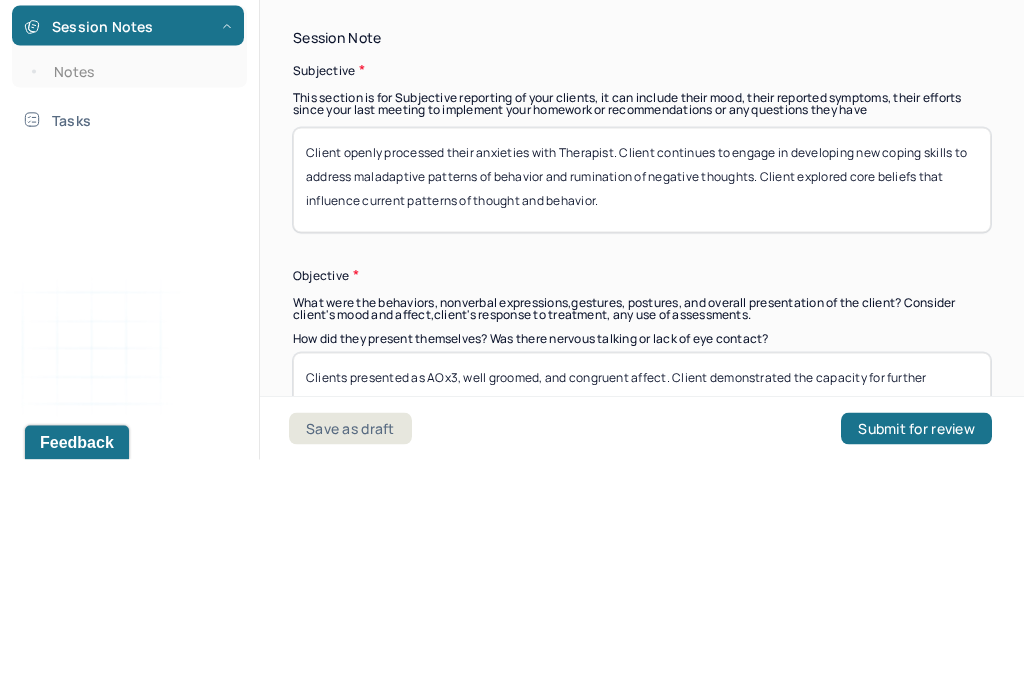 click on "Client openly processed their anxieties with Therapist. Client continues to engage in developing new coping skills to address maladaptive patterns of behavior and rumination of negative thoughts. Client explored core beliefs that influence current patterns of thought and behavior." at bounding box center [642, 418] 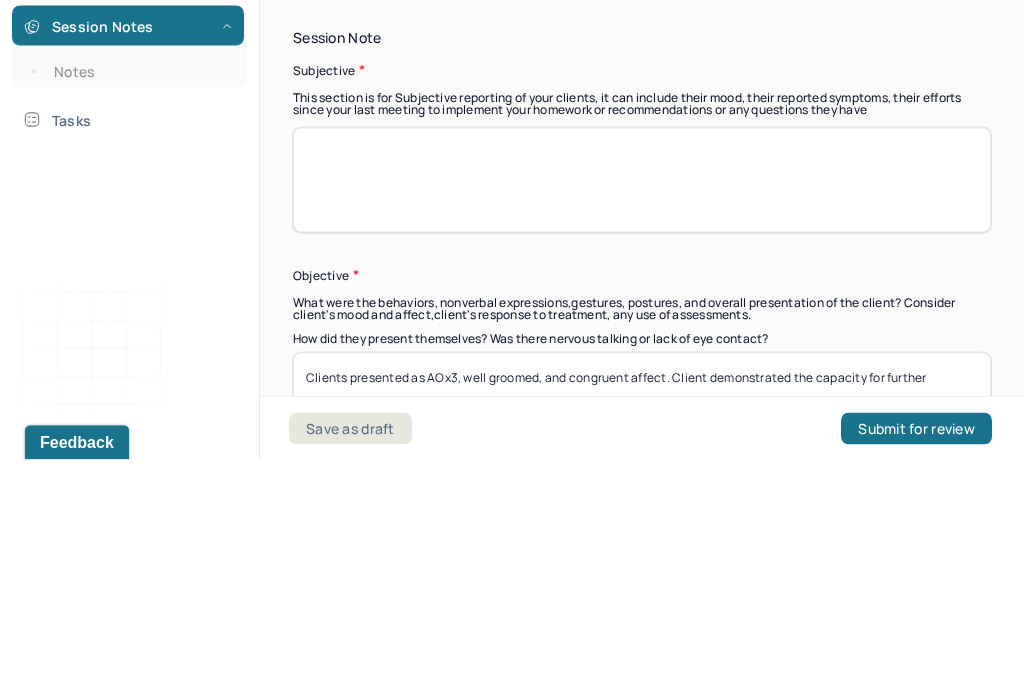 click at bounding box center [642, 418] 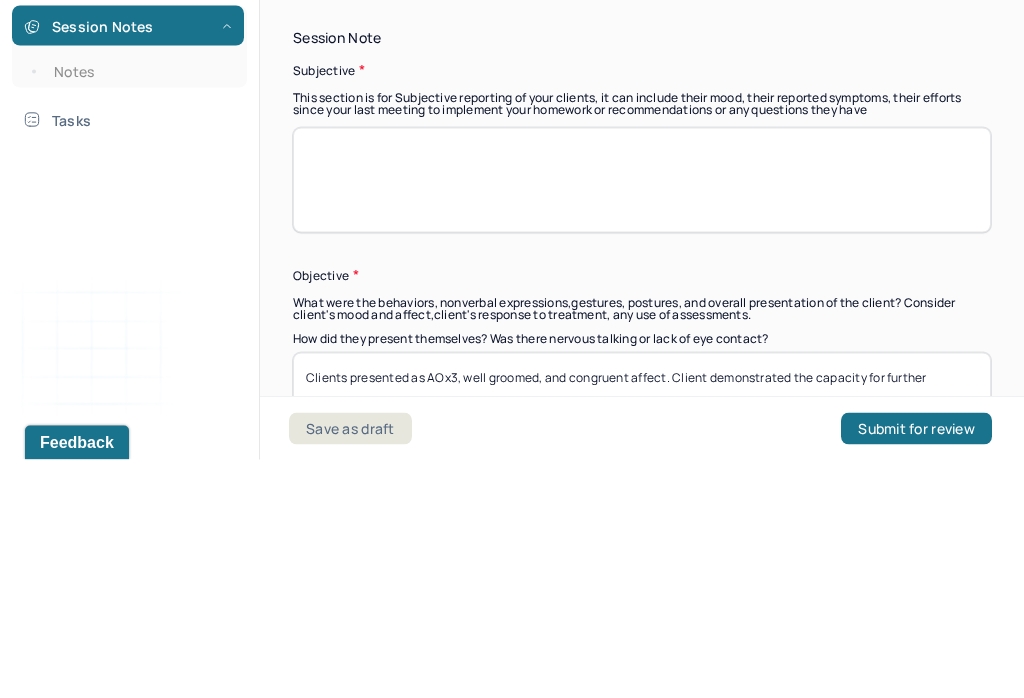 paste on "* Client disclosed ways in which they applied therapeutic tools that were learned and reviewed from last session. Client identified anxious and preoccupied thoughts about interpersonal dynamics and interactions they have experienced since last session. Client articulated that their anxious and preoccupied thoughts often creates obstacles in challenging cognitive distortions." 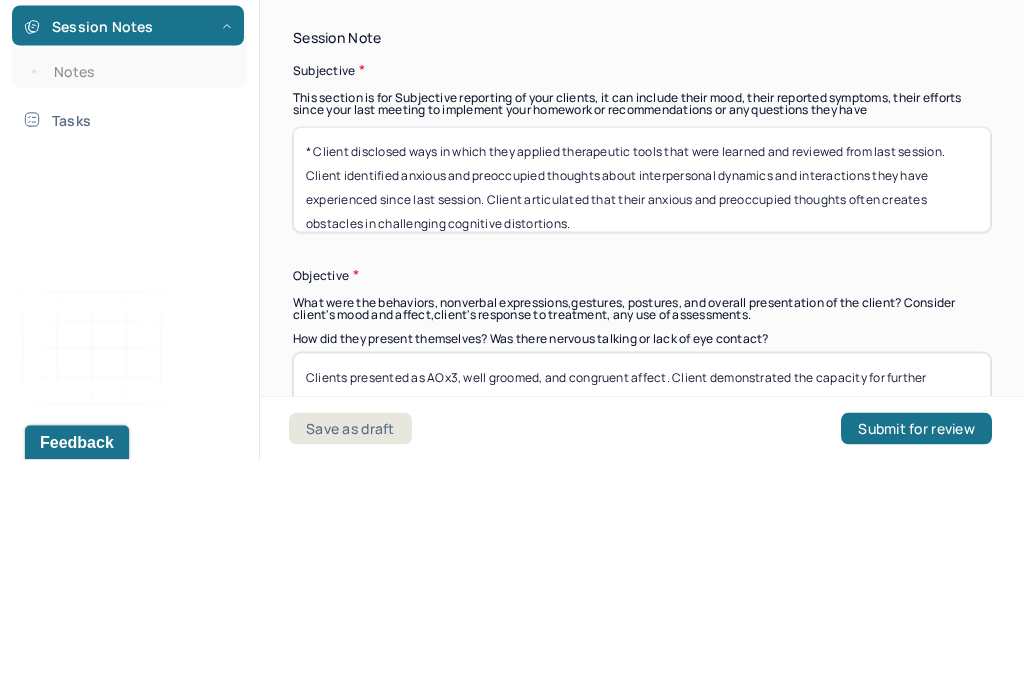 scroll, scrollTop: 1, scrollLeft: 0, axis: vertical 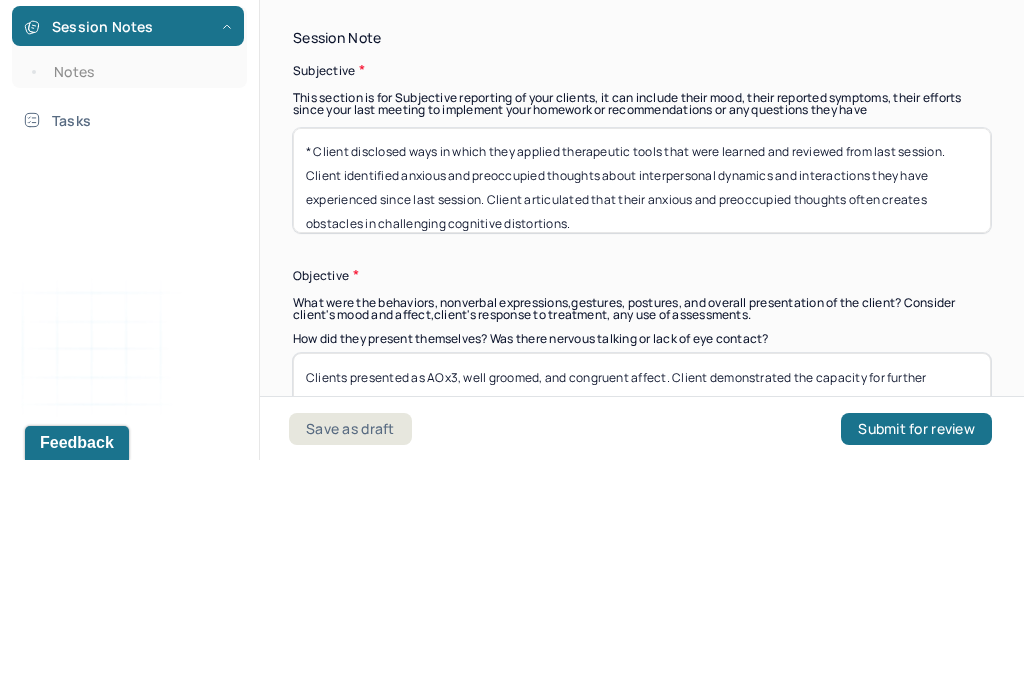 click on "* Client disclosed ways in which they applied therapeutic tools that were learned and reviewed from last session. Client identified anxious and preoccupied thoughts about interpersonal dynamics and interactions they have experienced since last session. Client articulated that their anxious and preoccupied thoughts often creates obstacles in challenging cognitive distortions." at bounding box center (642, 418) 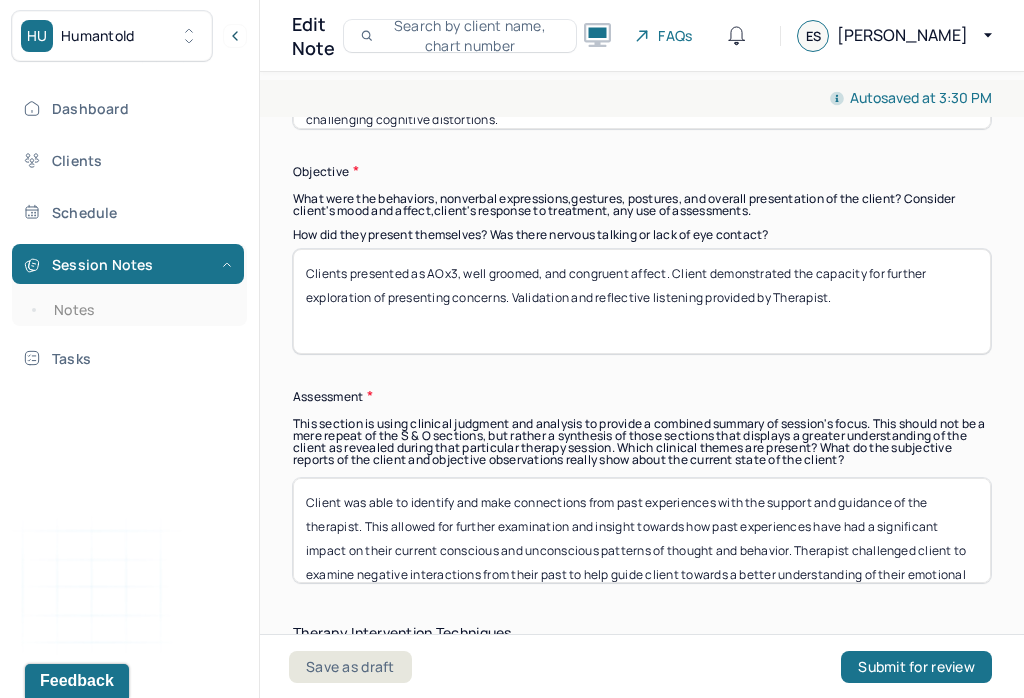 scroll, scrollTop: 1632, scrollLeft: 0, axis: vertical 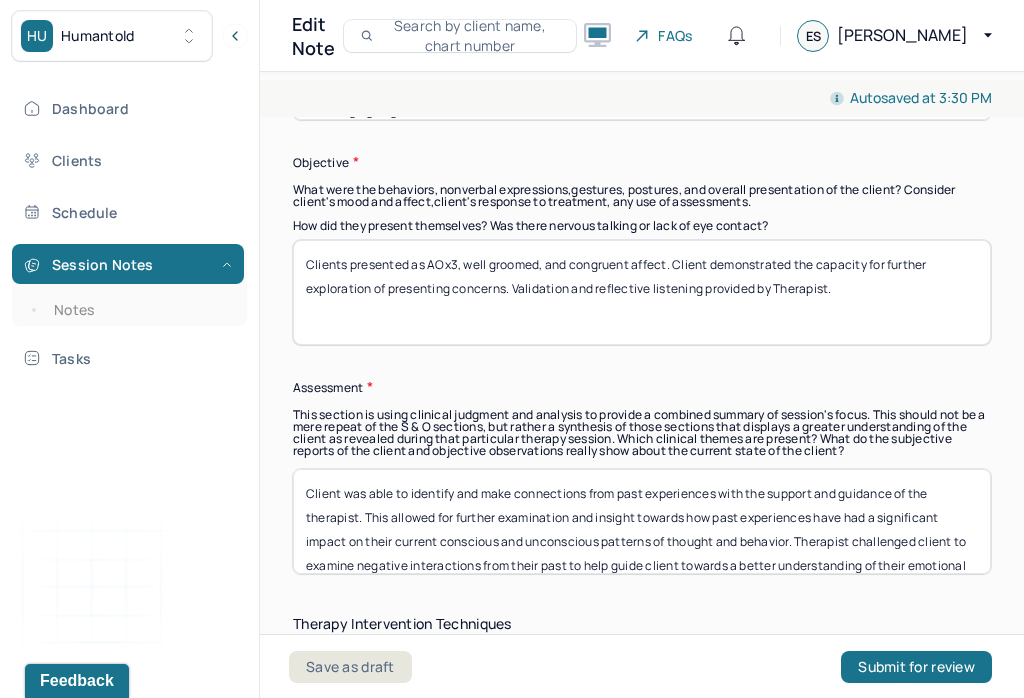 type on "Client disclosed ways in which they applied therapeutic tools that were learned and reviewed from last session. Client identified anxious and preoccupied thoughts about interpersonal dynamics and interactions they have experienced since last session. Client articulated that their anxious and preoccupied thoughts often creates obstacles in challenging cognitive distortions." 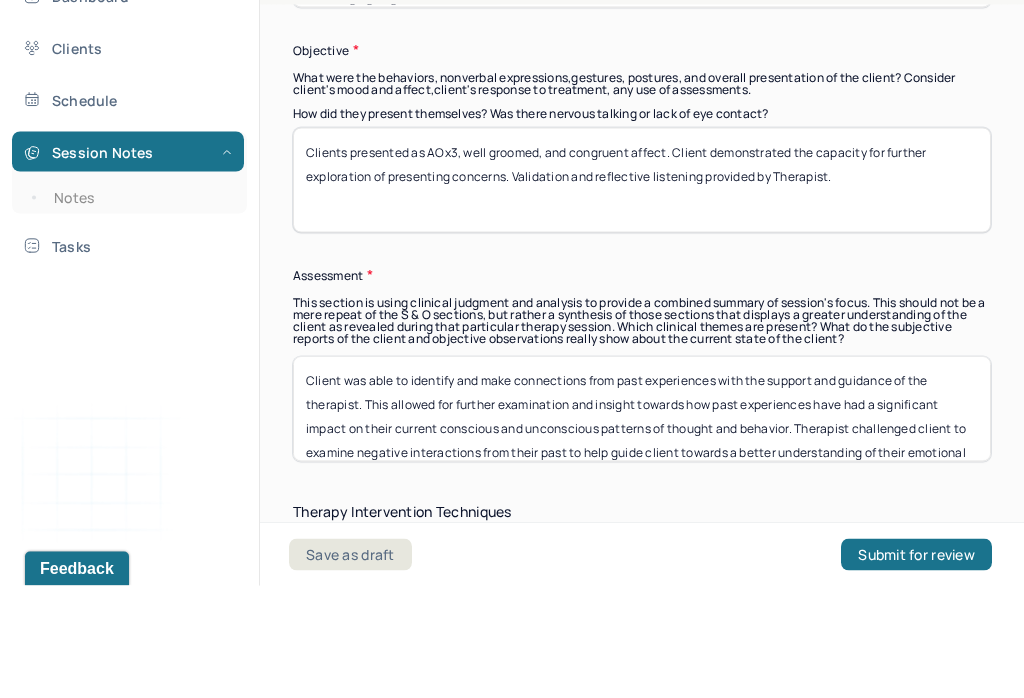 click on "Clients presented as AOx3, well groomed, and congruent affect. Client demonstrated the capacity for further exploration of presenting concerns. Validation and reflective listening provided by Therapist." at bounding box center (642, 292) 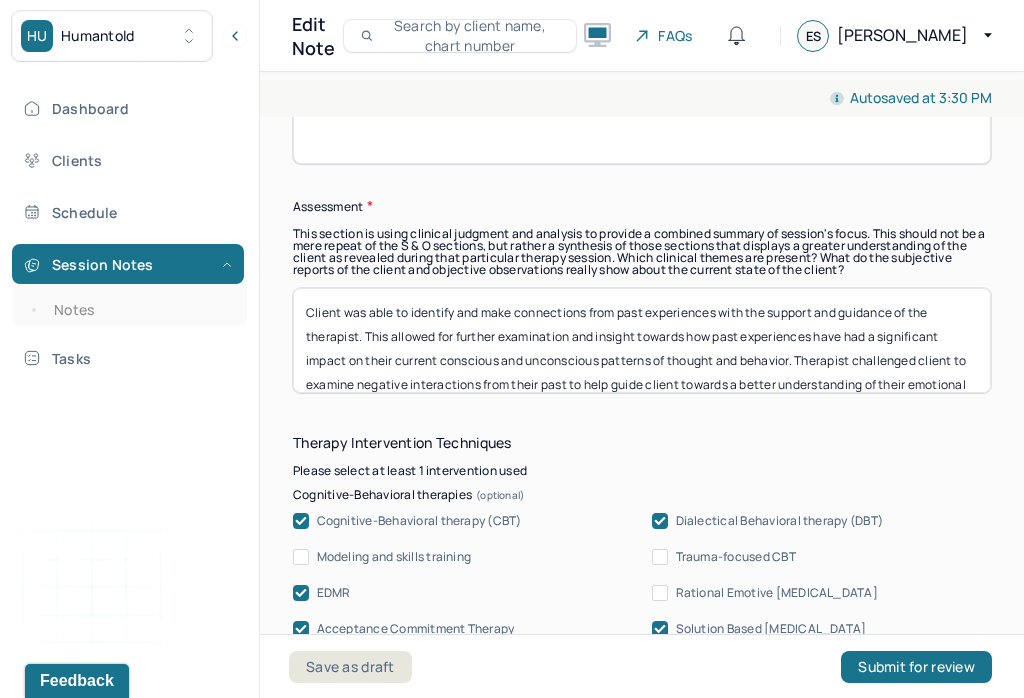 scroll, scrollTop: 1812, scrollLeft: 0, axis: vertical 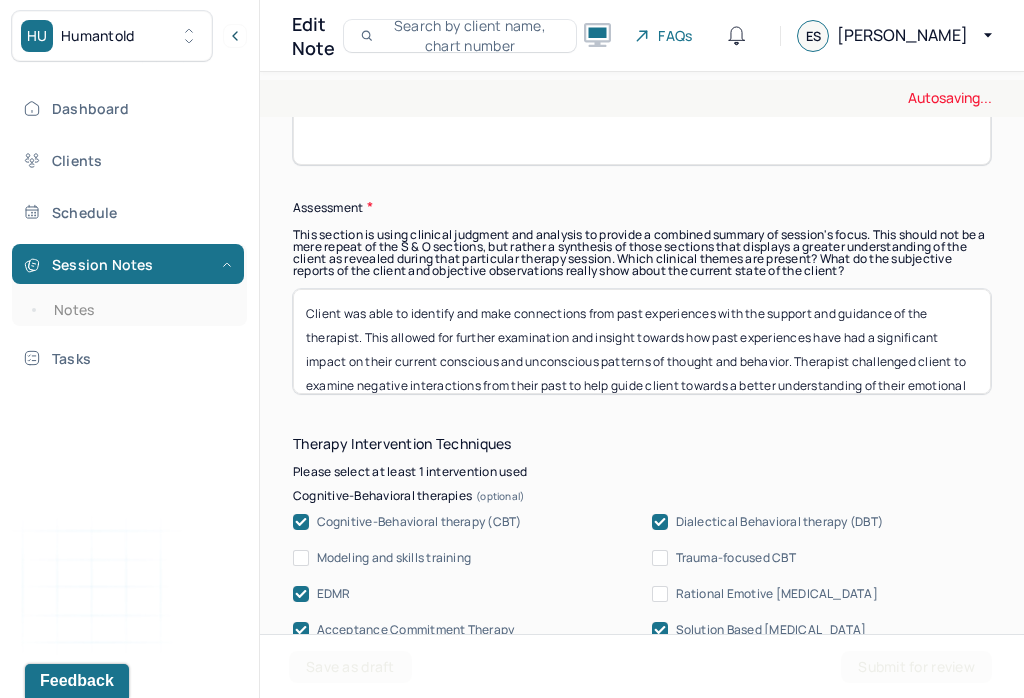 type on "Clients presented as AOx3, well groomed, and congruent affect." 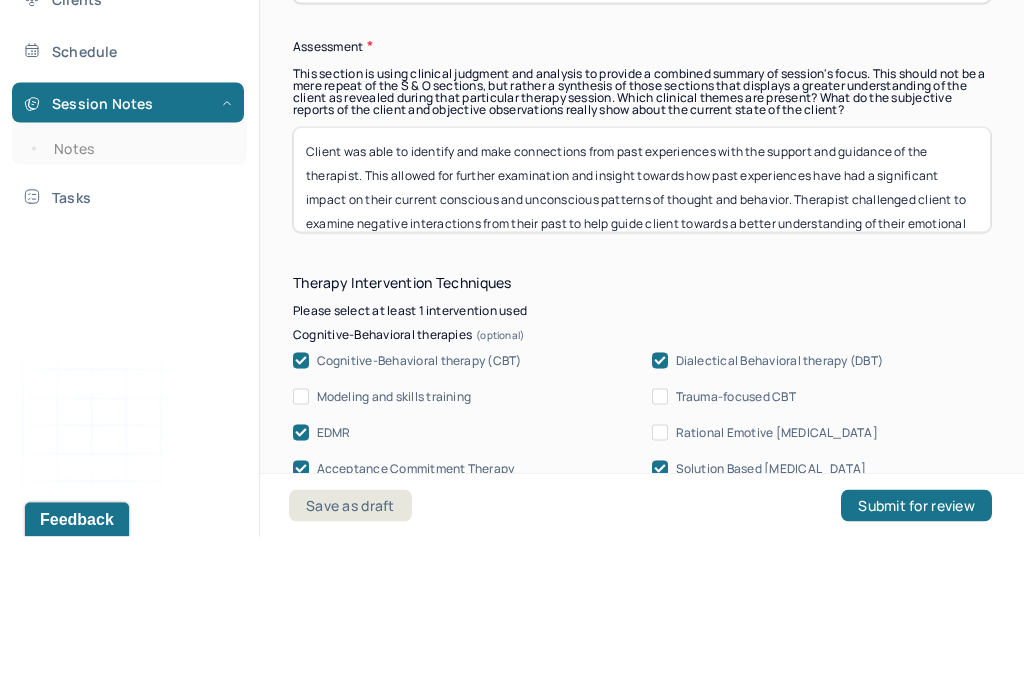 click on "Client was able to identify and make connections from past experiences with the support and guidance of the therapist. This allowed for further examination and insight towards how past experiences have had a significant impact on their current conscious and unconscious patterns of thought and behavior. Therapist challenged client to examine negative interactions from their past to help guide client towards a better understanding of their emotional landscape. Therapist and client collaborated on developing strategies to navigate times of change, stress, or uncertainty." at bounding box center [642, 341] 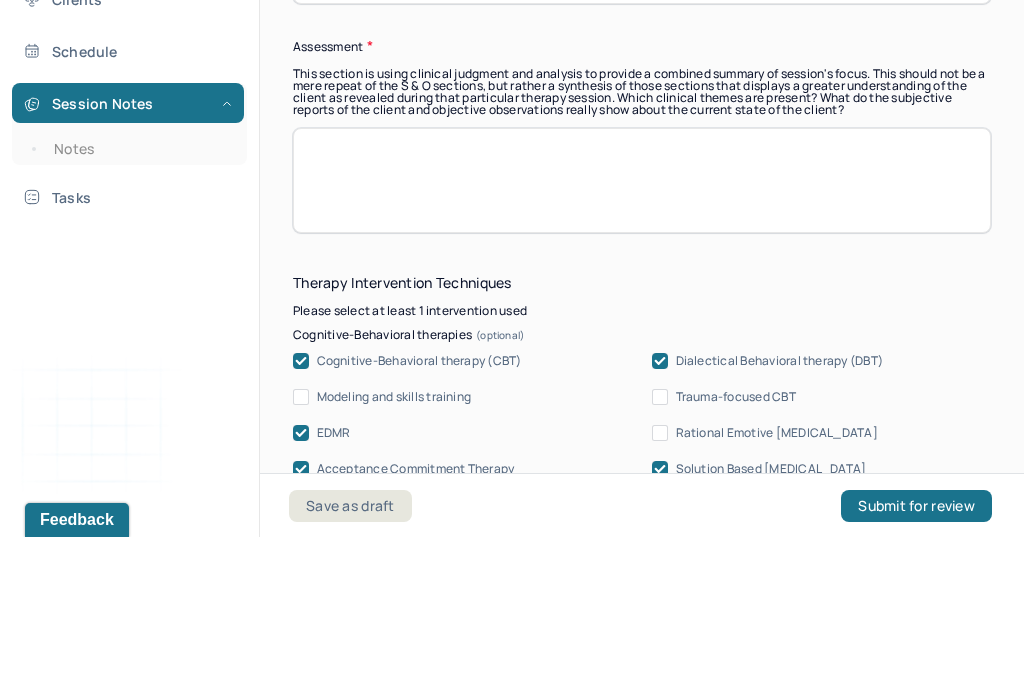 scroll, scrollTop: 0, scrollLeft: 0, axis: both 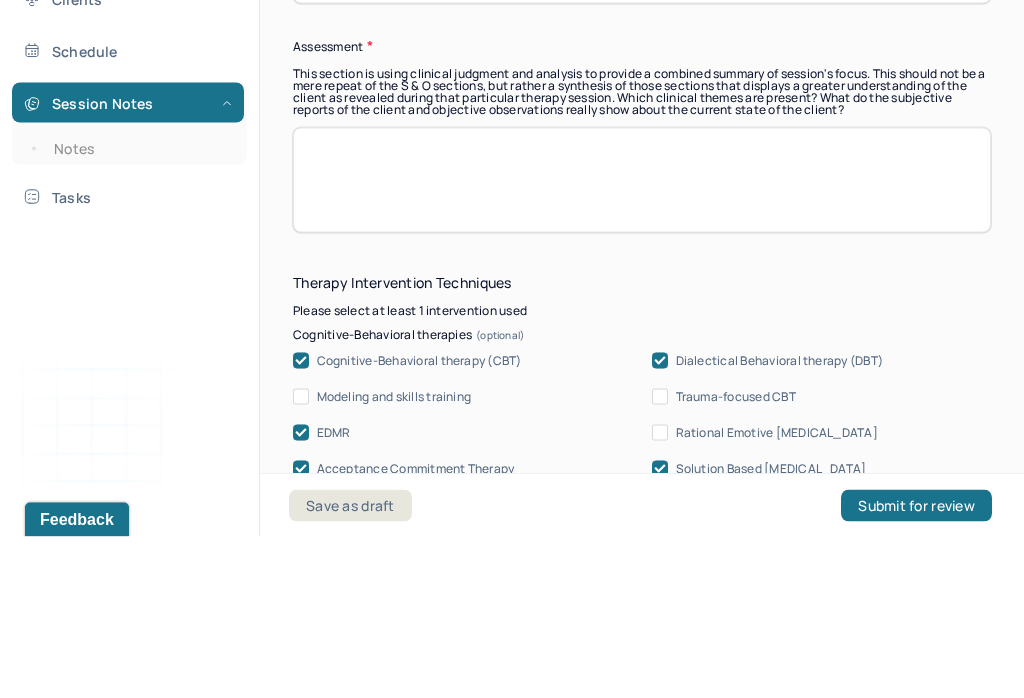 click at bounding box center (642, 341) 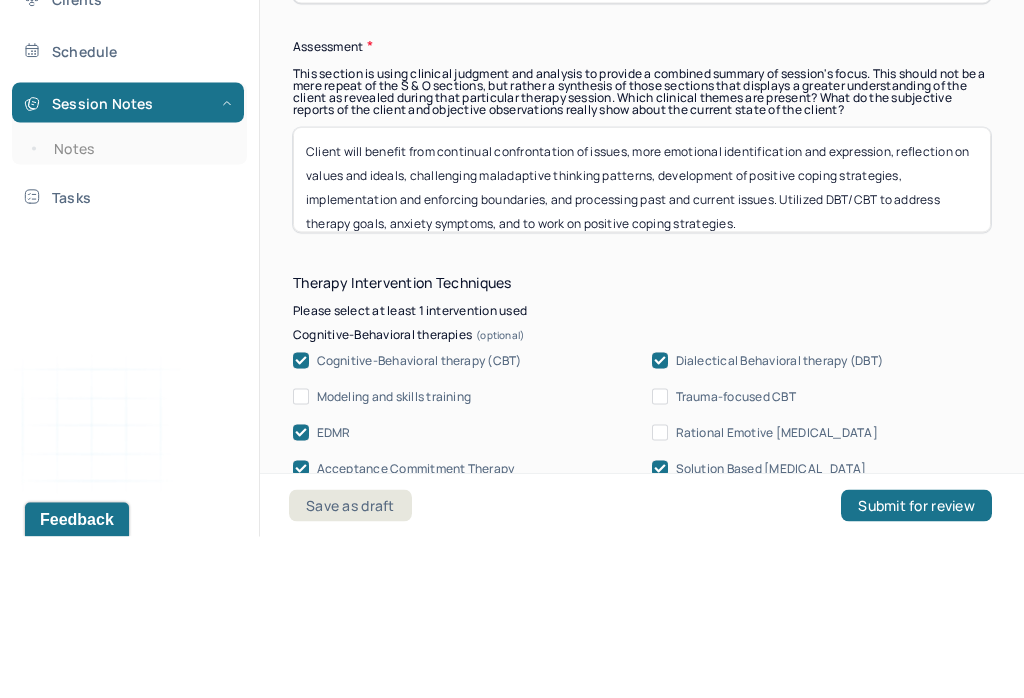 scroll, scrollTop: 1, scrollLeft: 0, axis: vertical 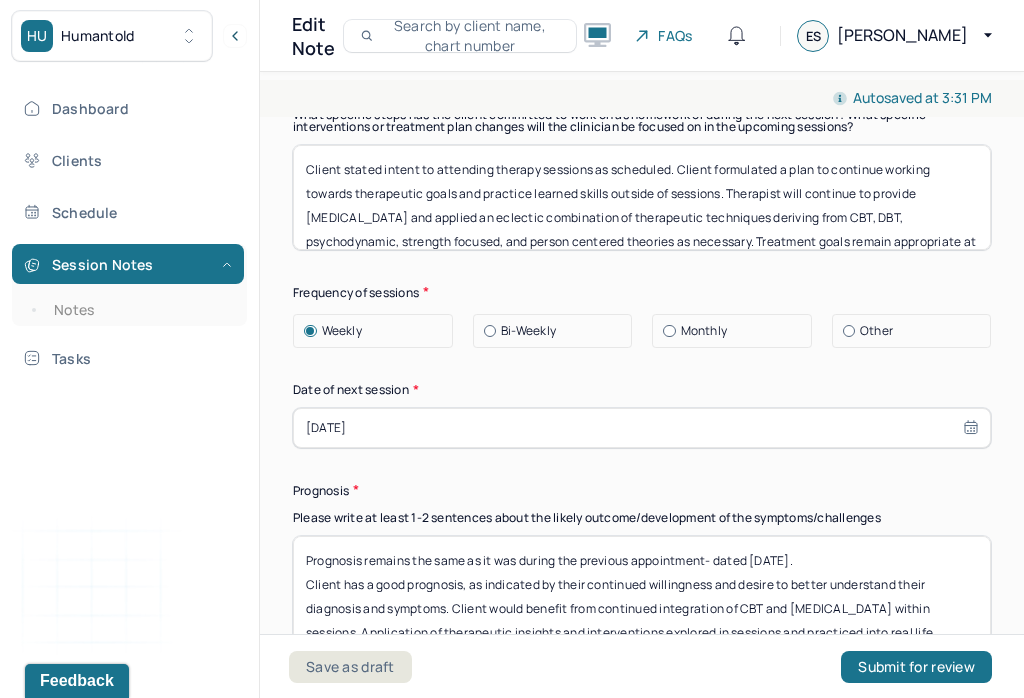 type on "Client will benefit from continual confrontation of issues, more emotional identification and expression, reflection on values and ideals, challenging maladaptive thinking patterns, development of positive coping strategies, implementation and enforcing boundaries, and processing past and current issues. Utilized DBT/CBT to address therapy goals, anxiety symptoms, and to work on positive coping strategies." 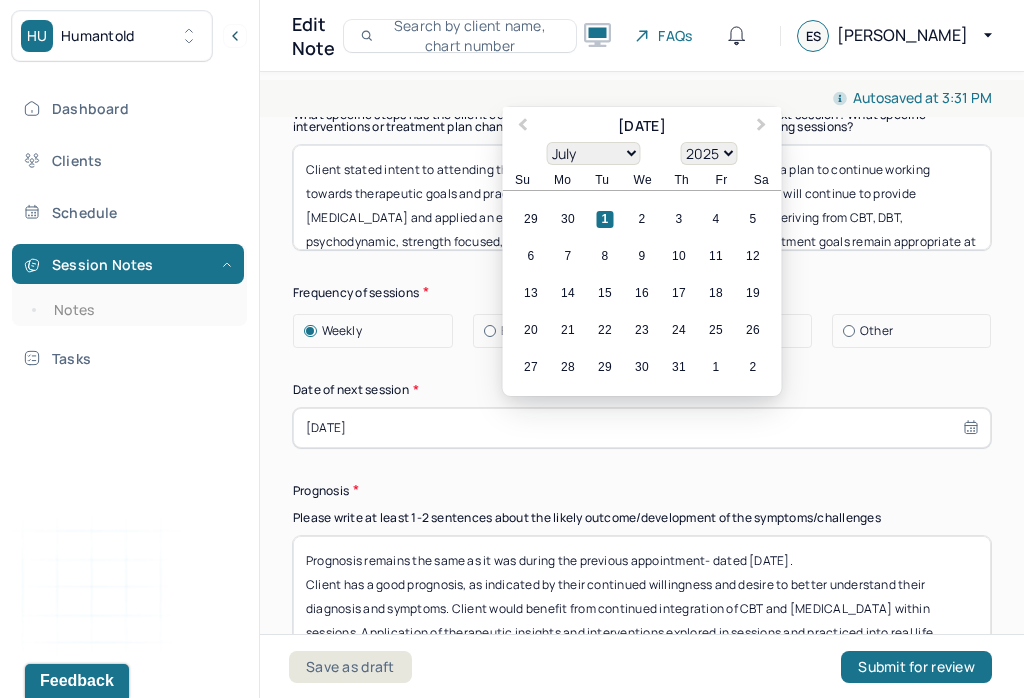 click on "Previous Month" at bounding box center [521, 128] 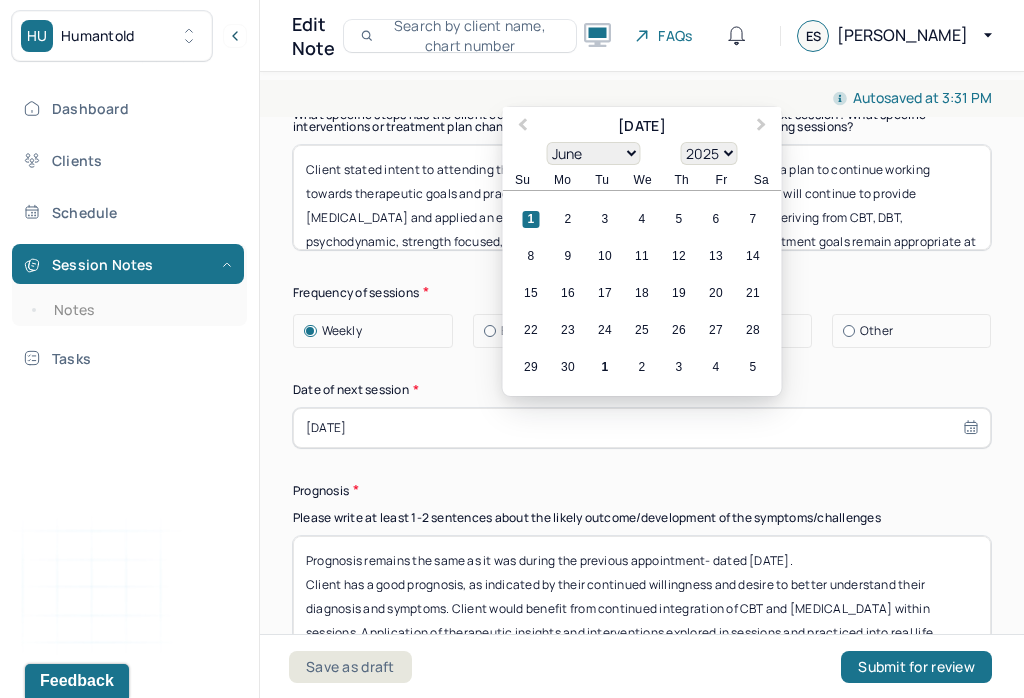 click on "Next Month" at bounding box center (764, 128) 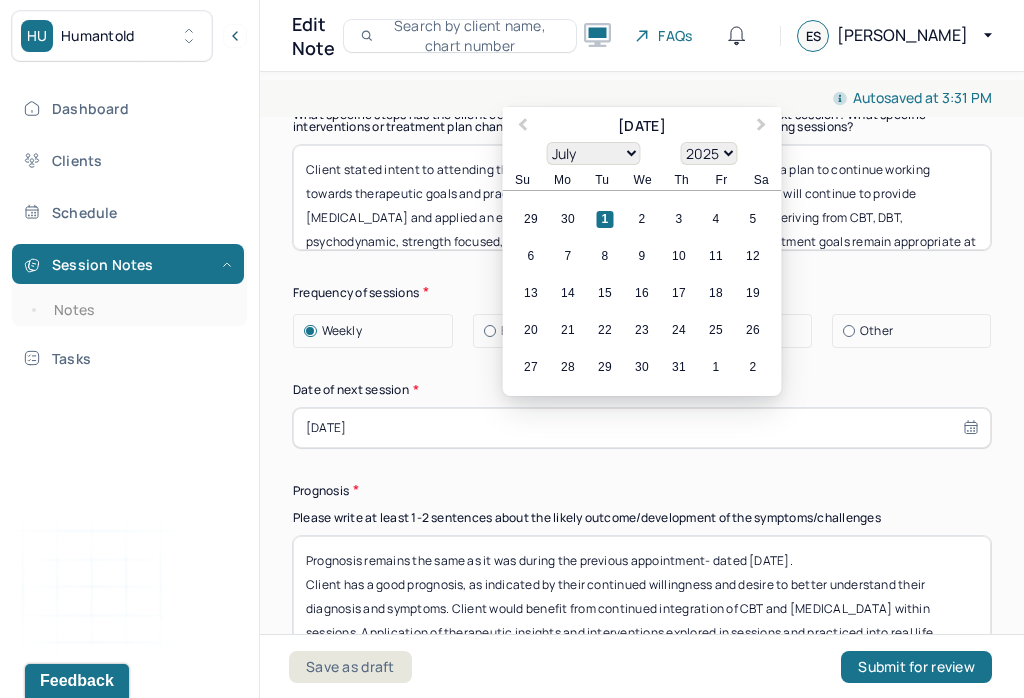 click on "7" at bounding box center [568, 256] 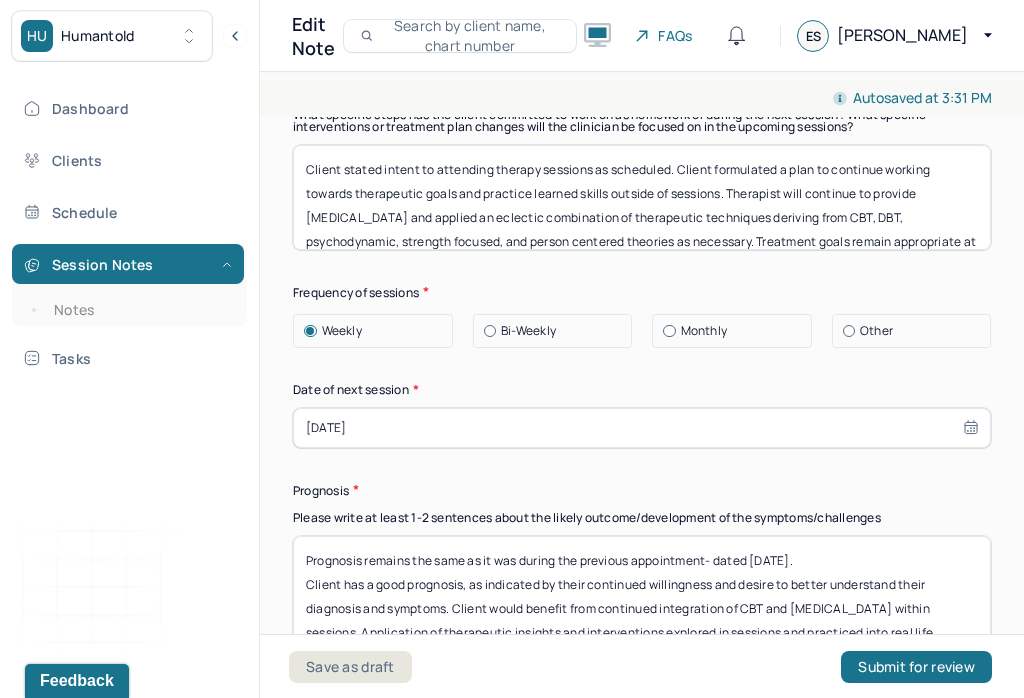 click on "Prognosis remains the same as it was during the previous appointment- dated [DATE].
Client has a good prognosis, as indicated by their continued willingness and desire to better understand their diagnosis and symptoms. Client would benefit from continued integration of CBT and [MEDICAL_DATA] within sessions. Application of therapeutic insights and interventions explored in sessions and practiced into real life situations can enhance client’s understanding of factors that often yield maladaptive responses as well as their ability to exercise symptom management." at bounding box center [642, 588] 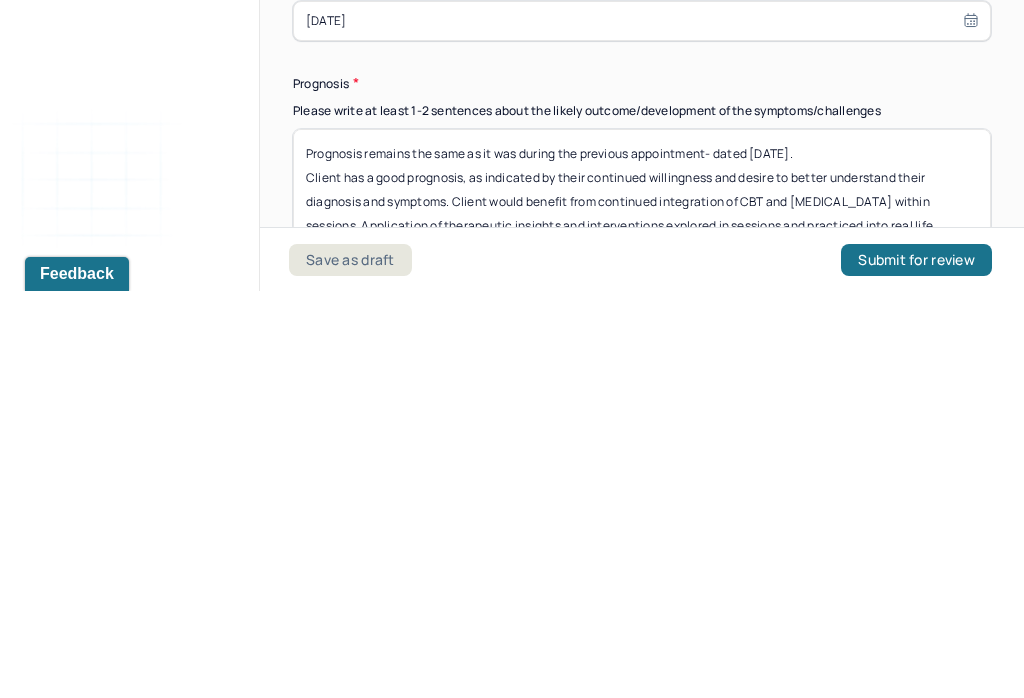 click on "Prognosis remains the same as it was during the previous appointment- dated [DATE].
Client has a good prognosis, as indicated by their continued willingness and desire to better understand their diagnosis and symptoms. Client would benefit from continued integration of CBT and [MEDICAL_DATA] within sessions. Application of therapeutic insights and interventions explored in sessions and practiced into real life situations can enhance client’s understanding of factors that often yield maladaptive responses as well as their ability to exercise symptom management." at bounding box center (642, 588) 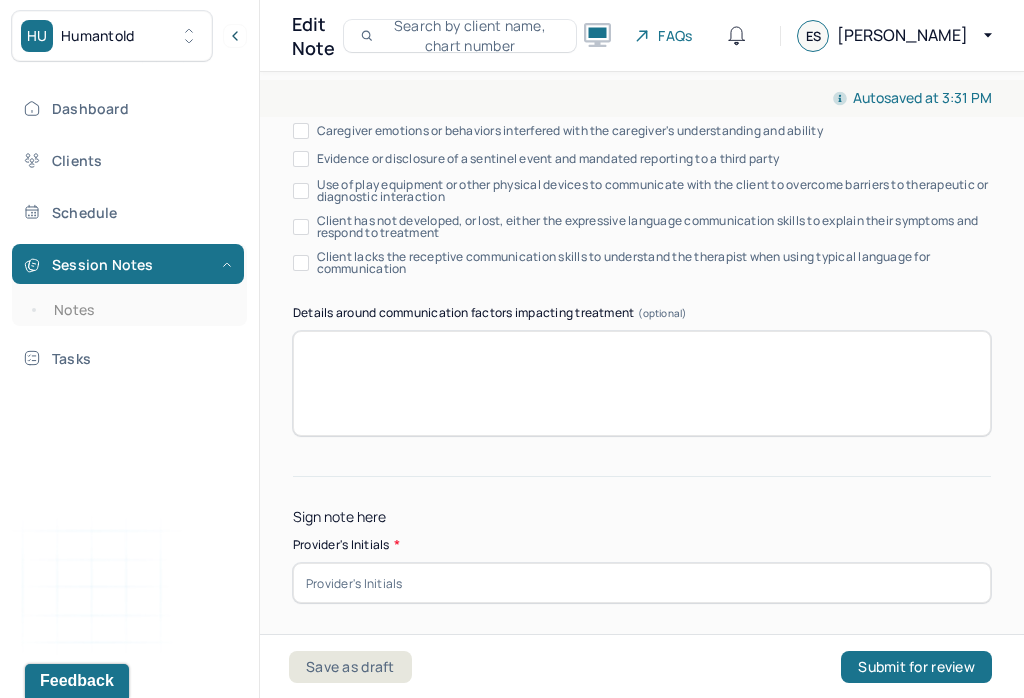 scroll, scrollTop: 4133, scrollLeft: 0, axis: vertical 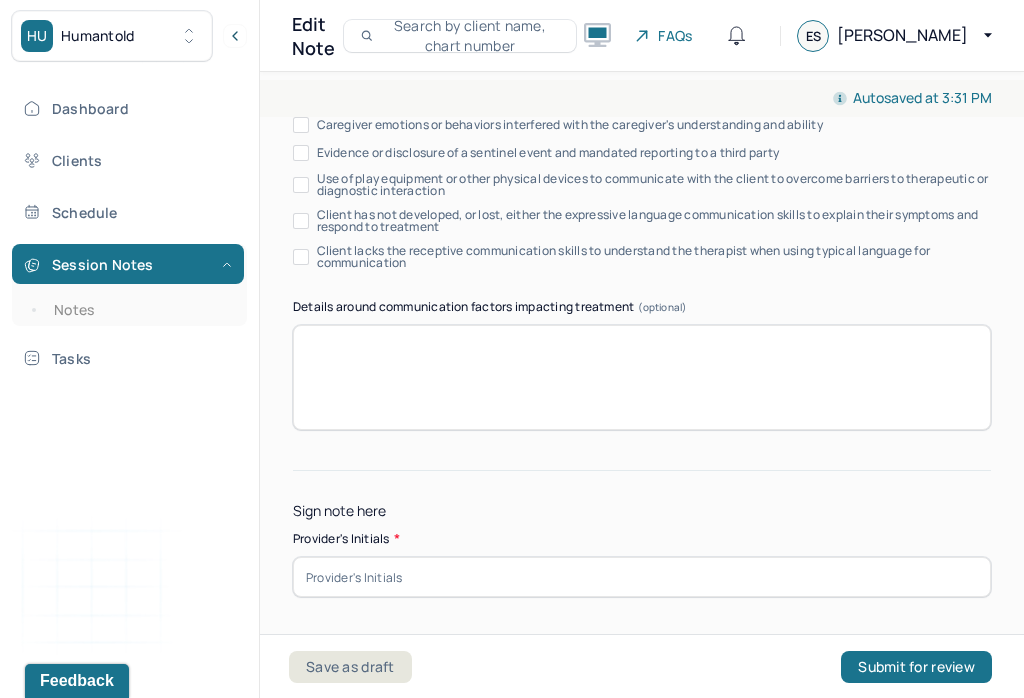 type on "Prognosis remains the same as it was during the previous appointment- dated [DATE].
Client has a good prognosis, as indicated by their continued willingness and desire to better understand their diagnosis and symptoms. Client would benefit from continued integration of CBT and [MEDICAL_DATA] within sessions. Application of therapeutic insights and interventions explored in sessions and practiced into real life situations can enhance client’s understanding of factors that often yield maladaptive responses as well as their ability to exercise symptom management." 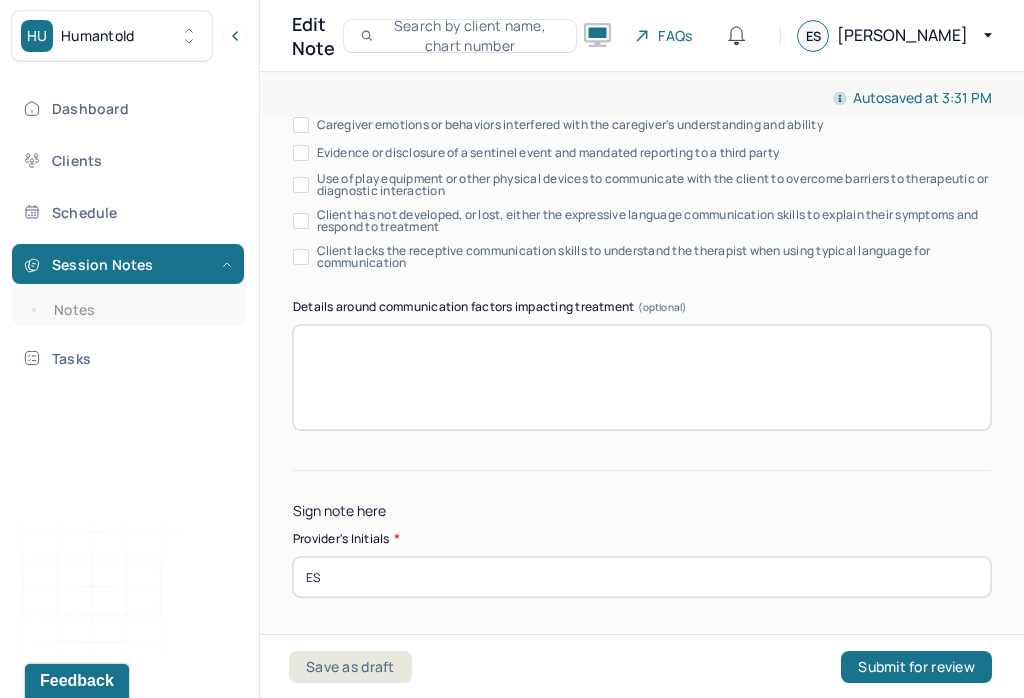 type on "ES" 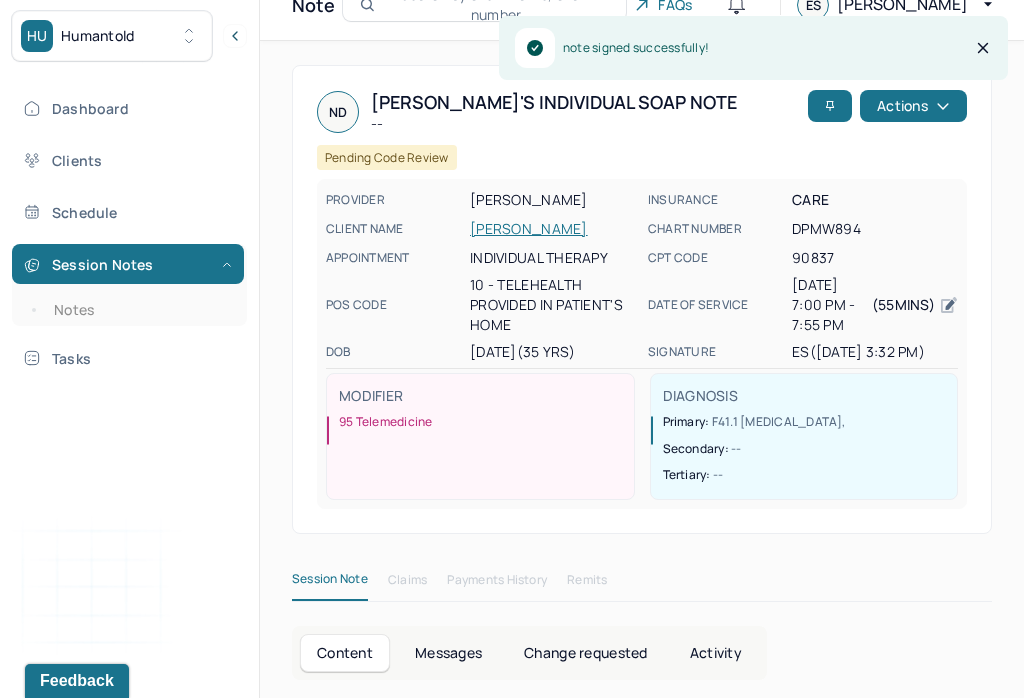click on "Notes" at bounding box center [139, 310] 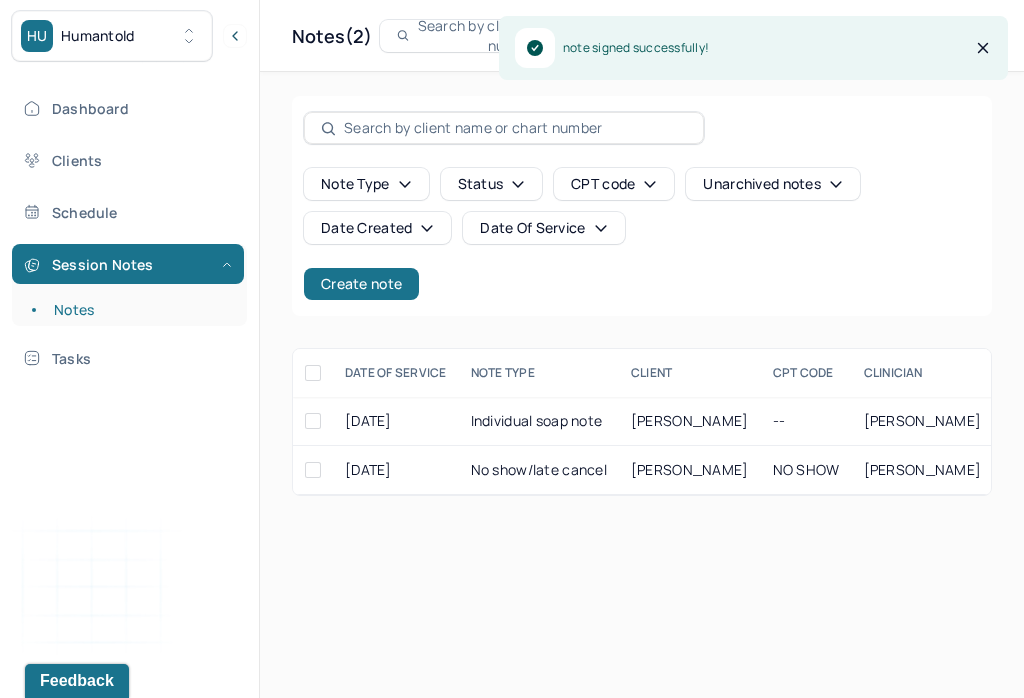 click on "Create note" at bounding box center [361, 284] 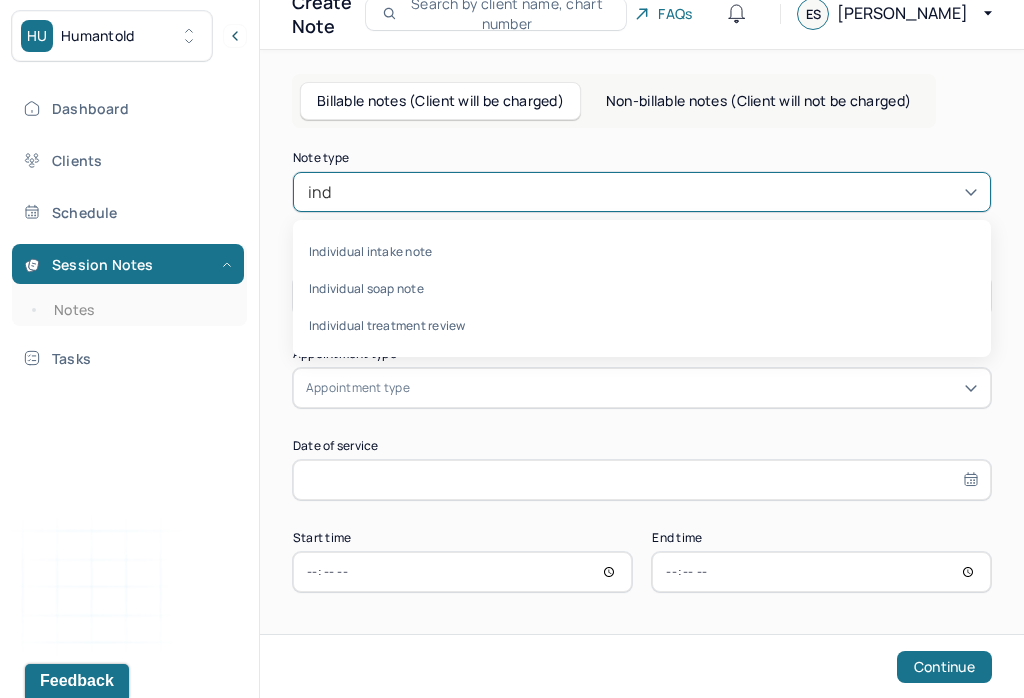 click on "Individual soap note" at bounding box center [642, 288] 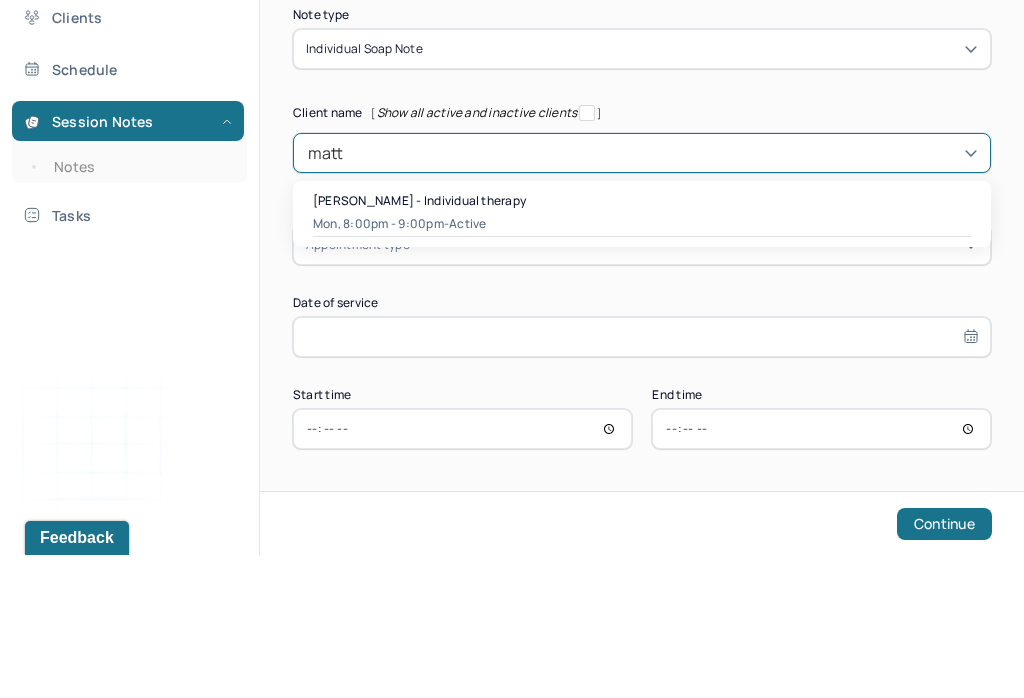 click on "[PERSON_NAME] - Individual therapy" at bounding box center [642, 343] 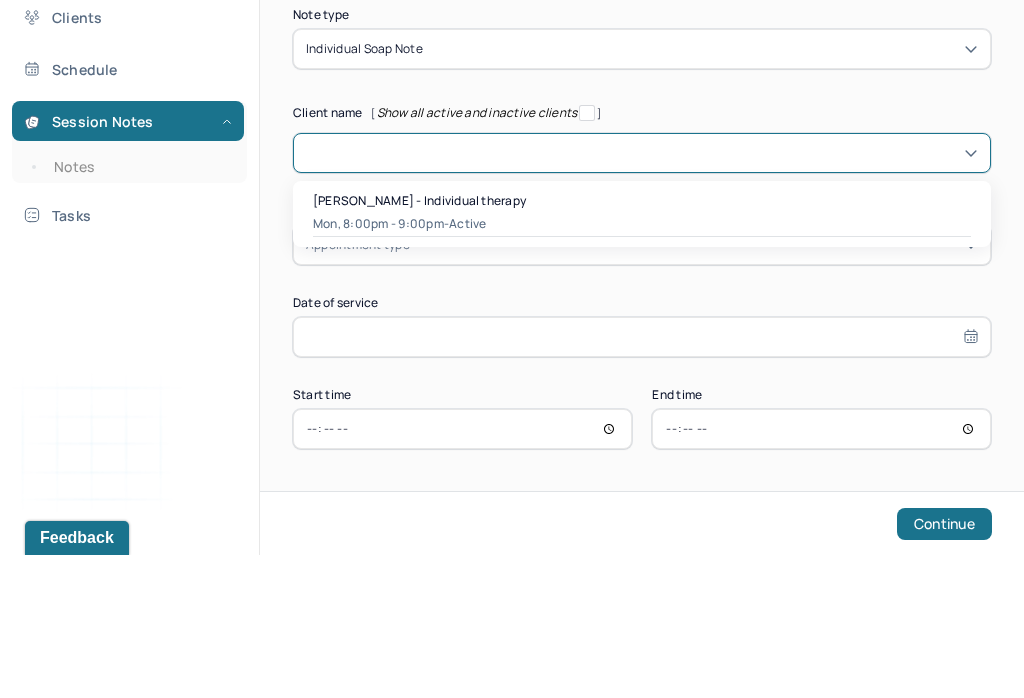 type on "[DATE]" 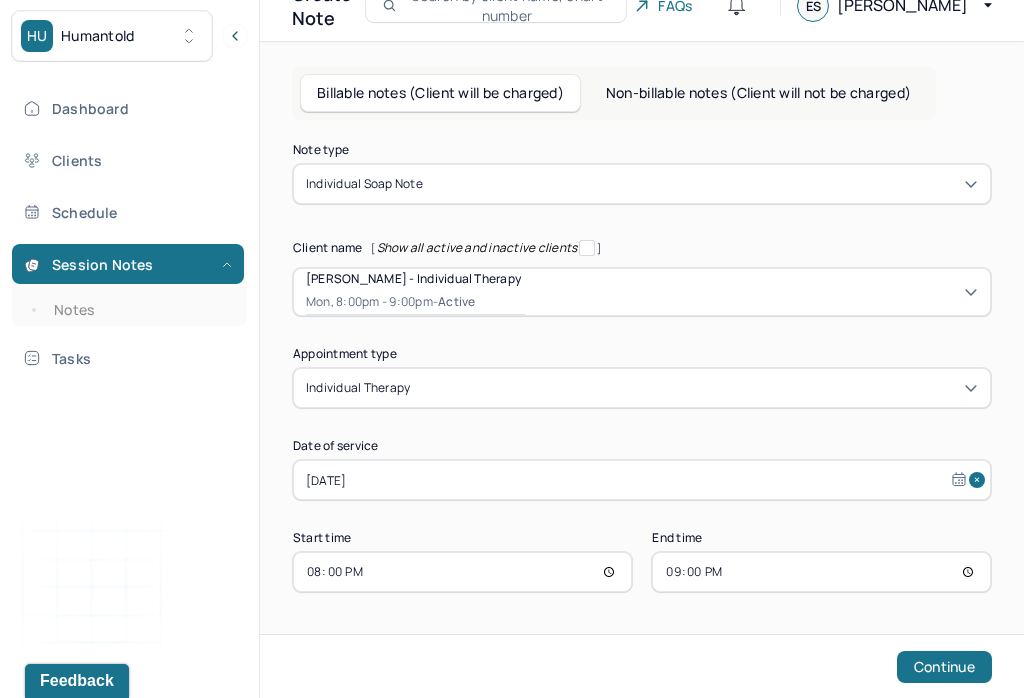click on "21:00" at bounding box center [821, 572] 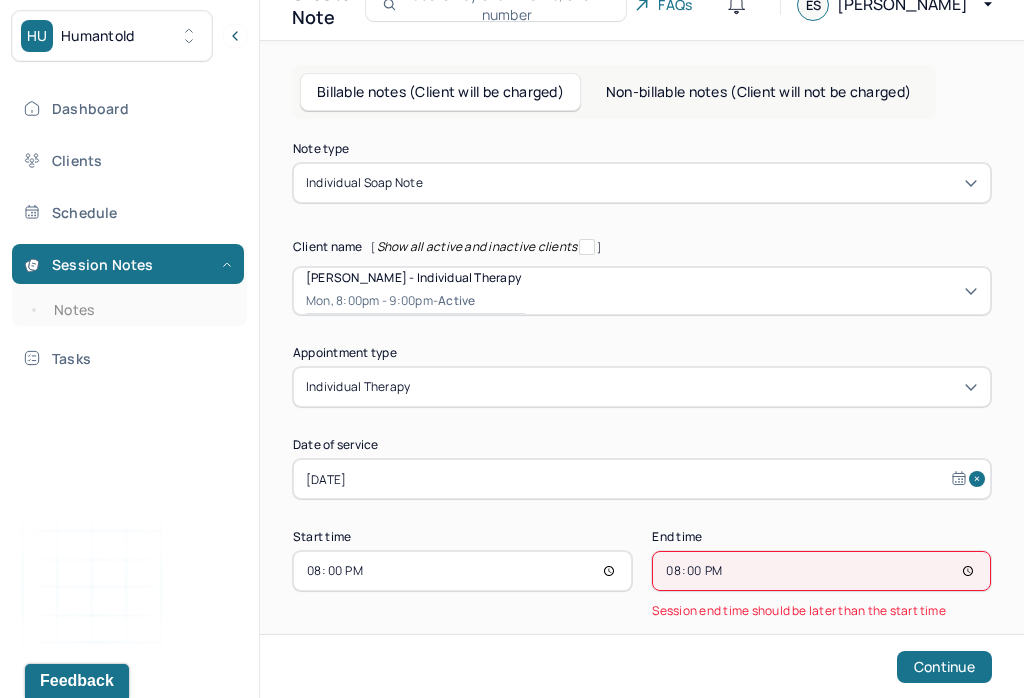 type on "20:55" 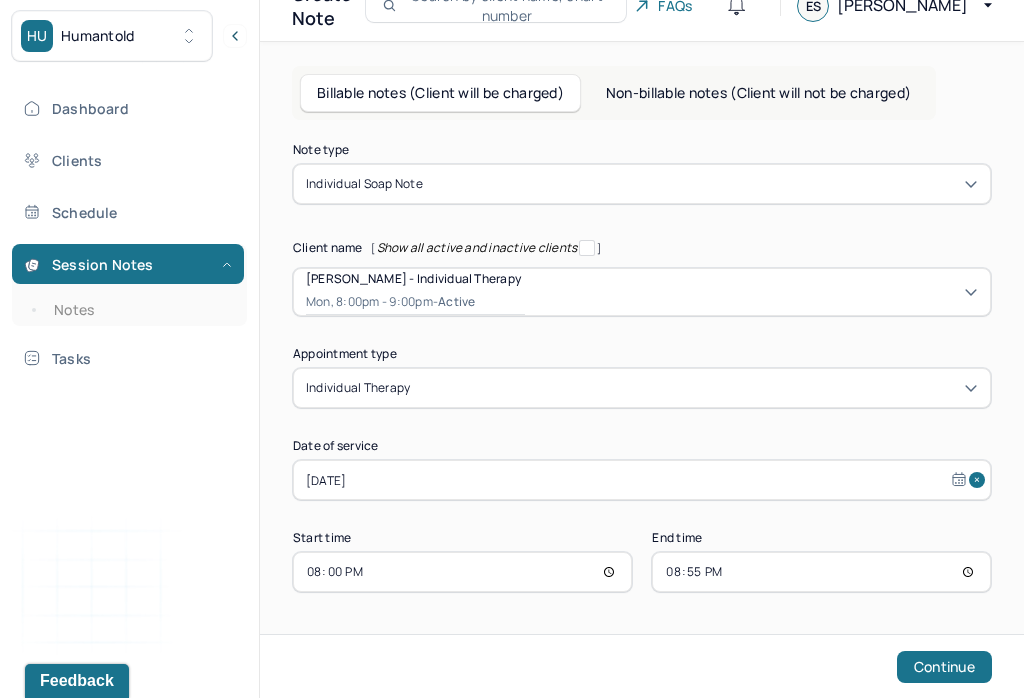 click on "Continue" at bounding box center (944, 667) 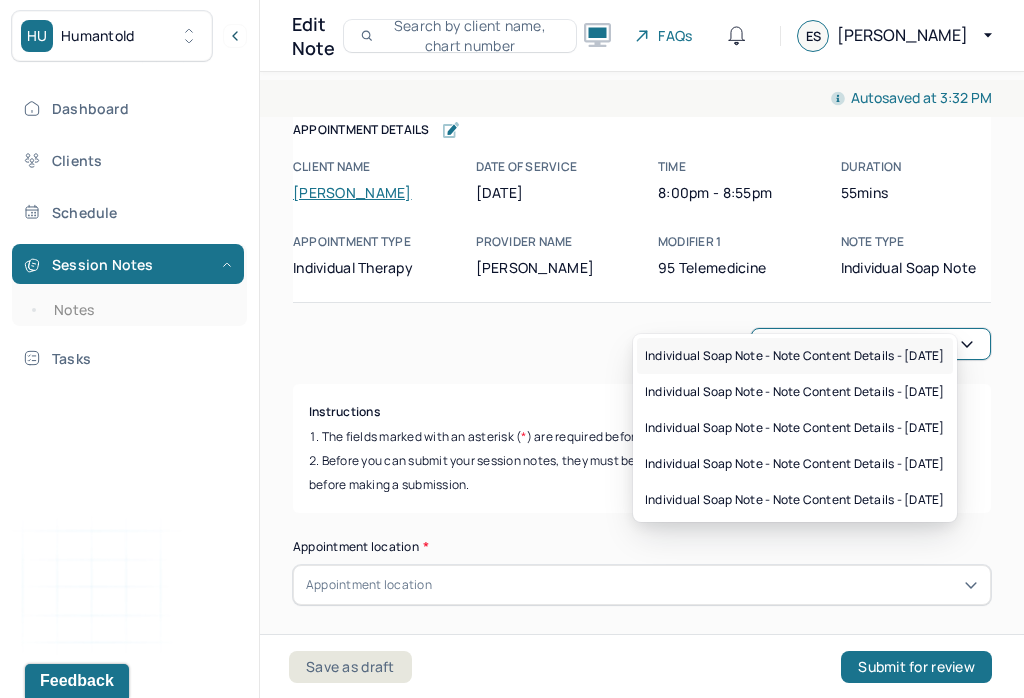 click on "Individual soap note   - Note content Details -   [DATE]" at bounding box center [795, 356] 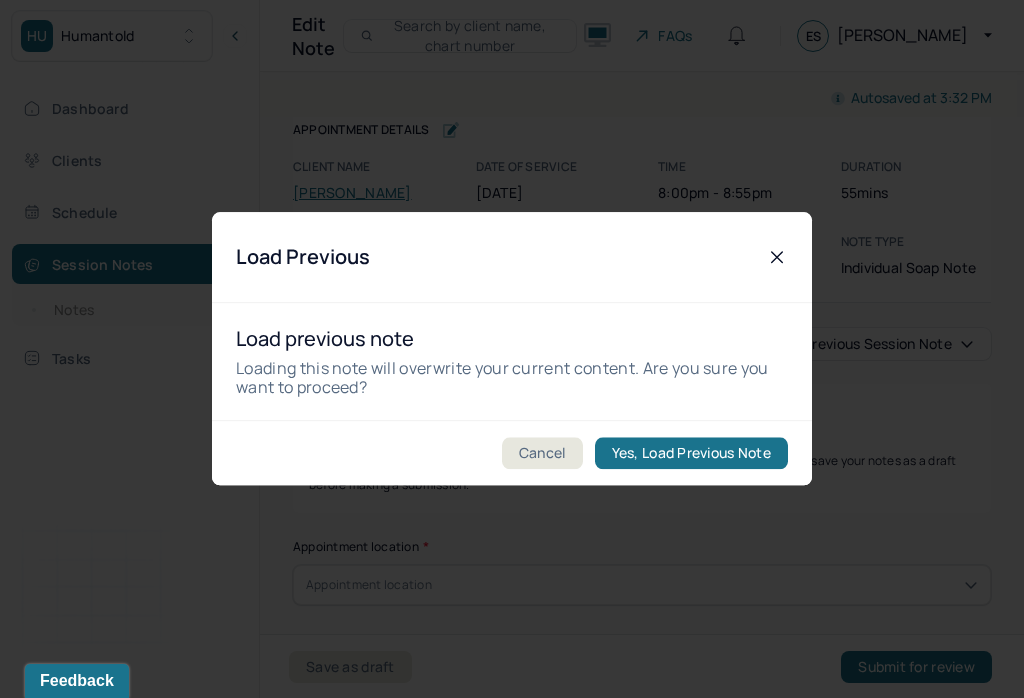 click on "Yes, Load Previous Note" at bounding box center (691, 454) 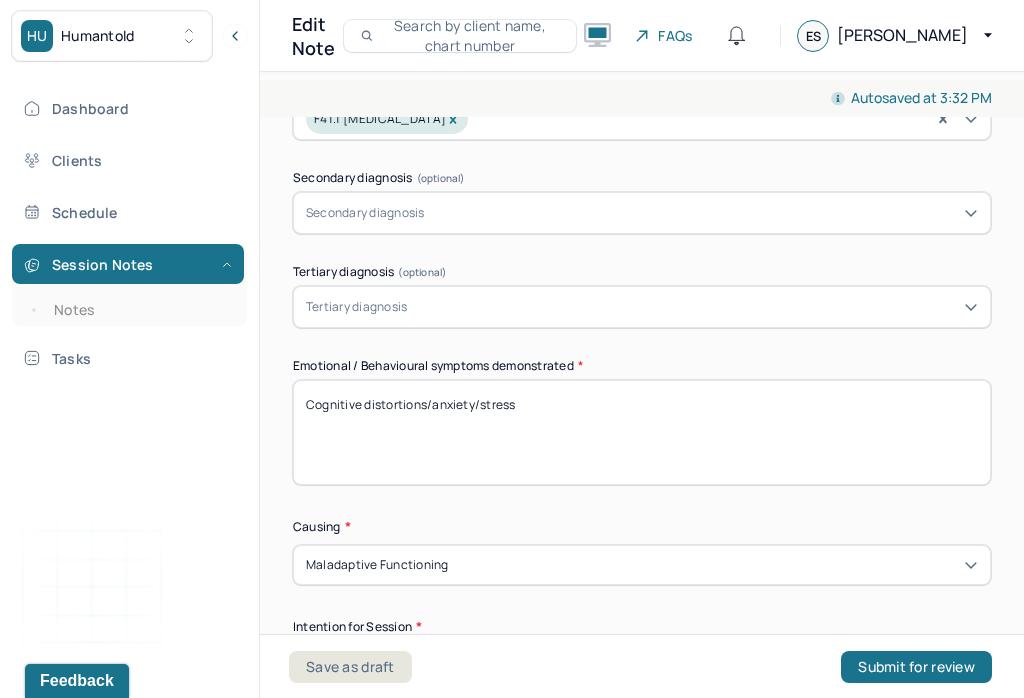 scroll, scrollTop: 829, scrollLeft: 0, axis: vertical 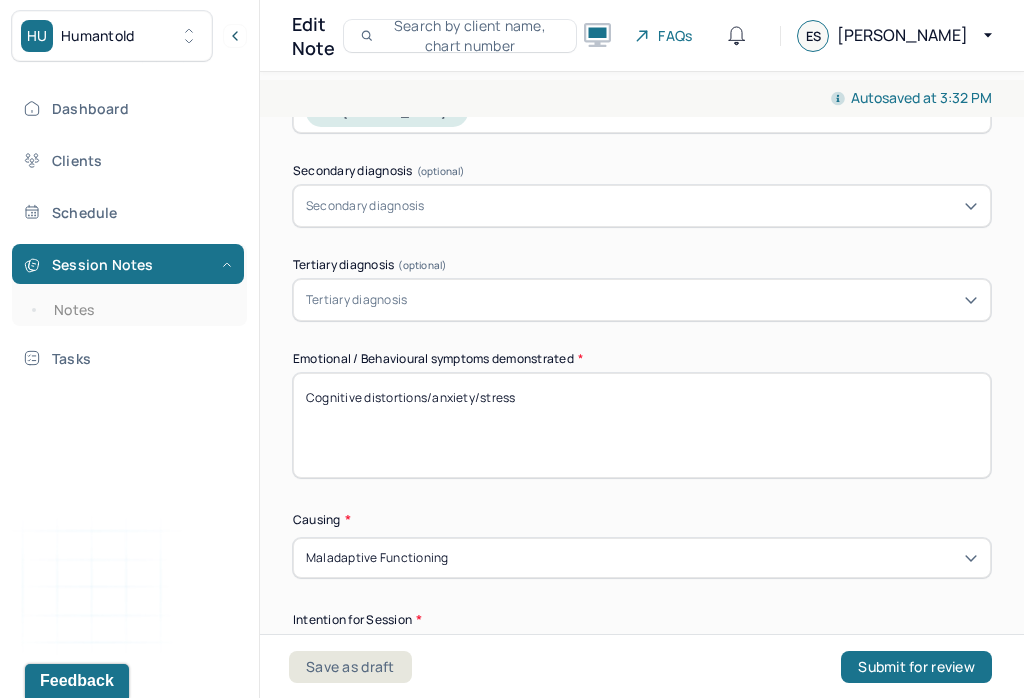 click on "Cognitive distortions/anxiety/stress" at bounding box center [642, 425] 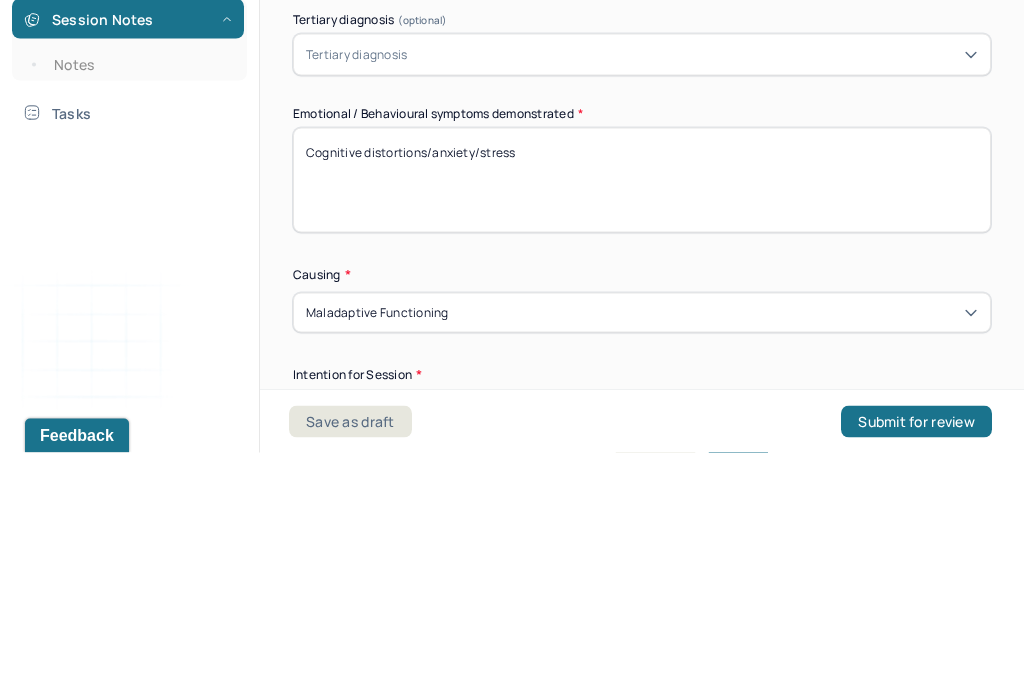 click on "Cognitive distortions/anxiety/stress" at bounding box center [642, 425] 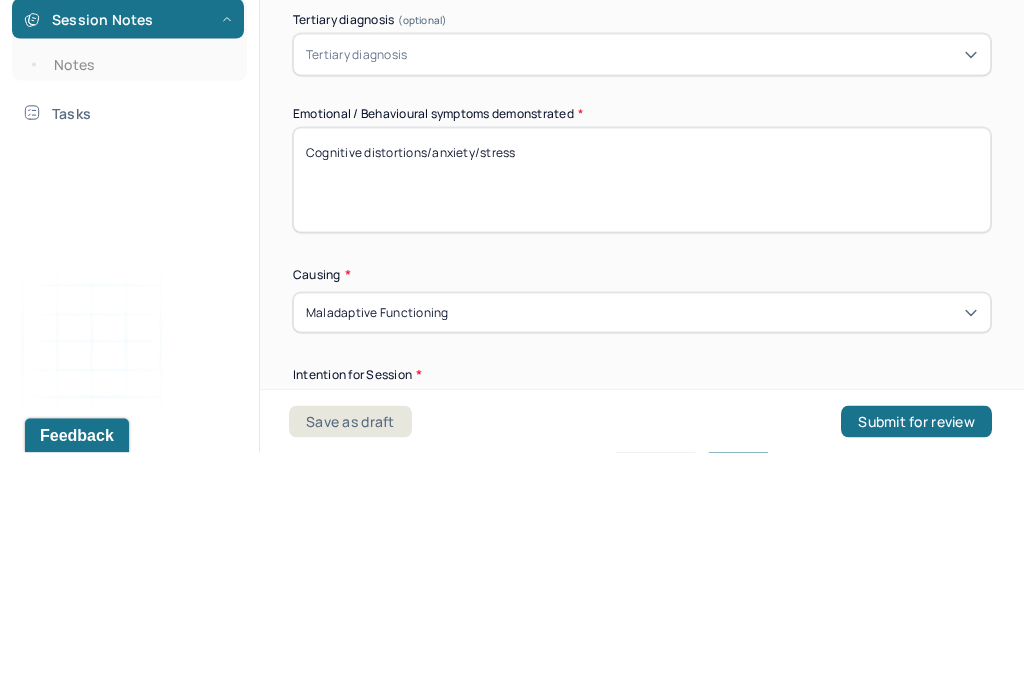 click on "Cognitive distortions/anxiety/stress" at bounding box center [642, 425] 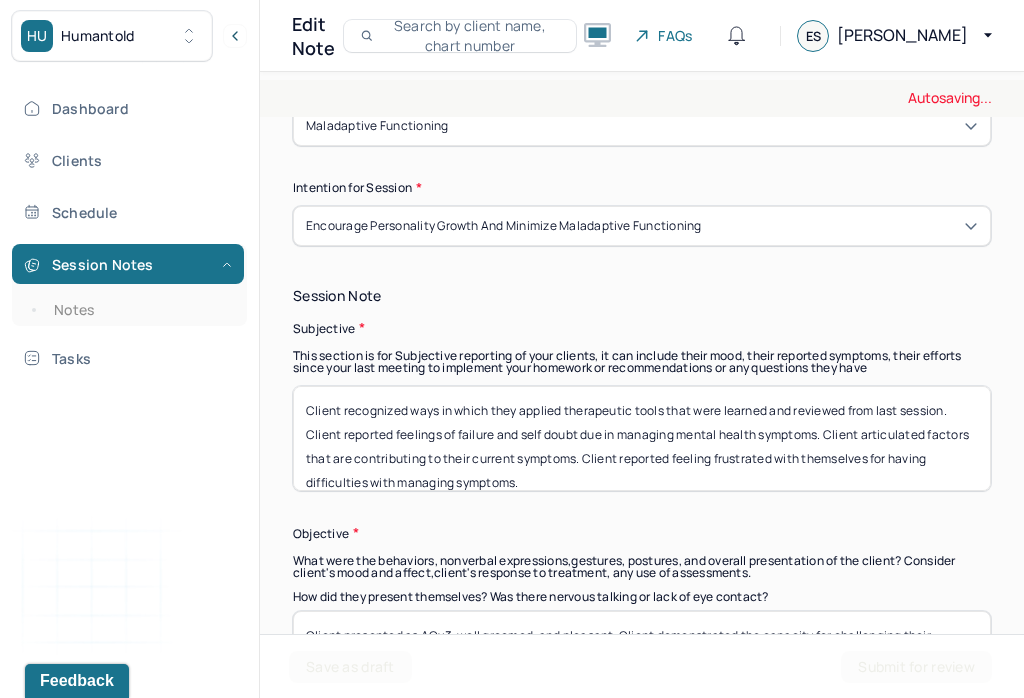 scroll, scrollTop: 1286, scrollLeft: 0, axis: vertical 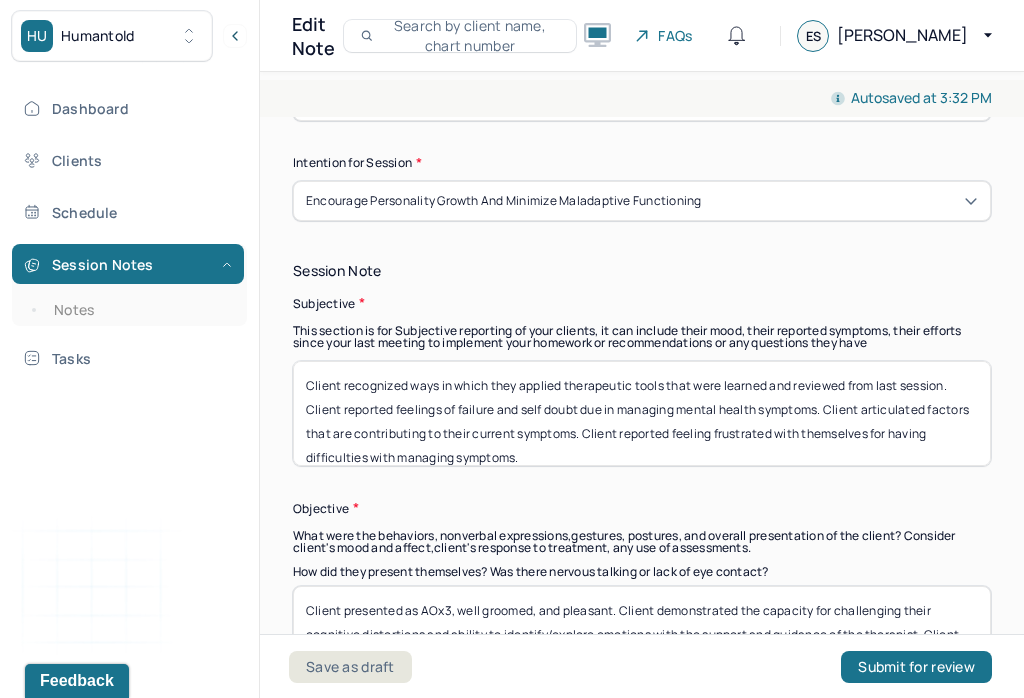 type on "Cognitive distortions/anxiety/rumination" 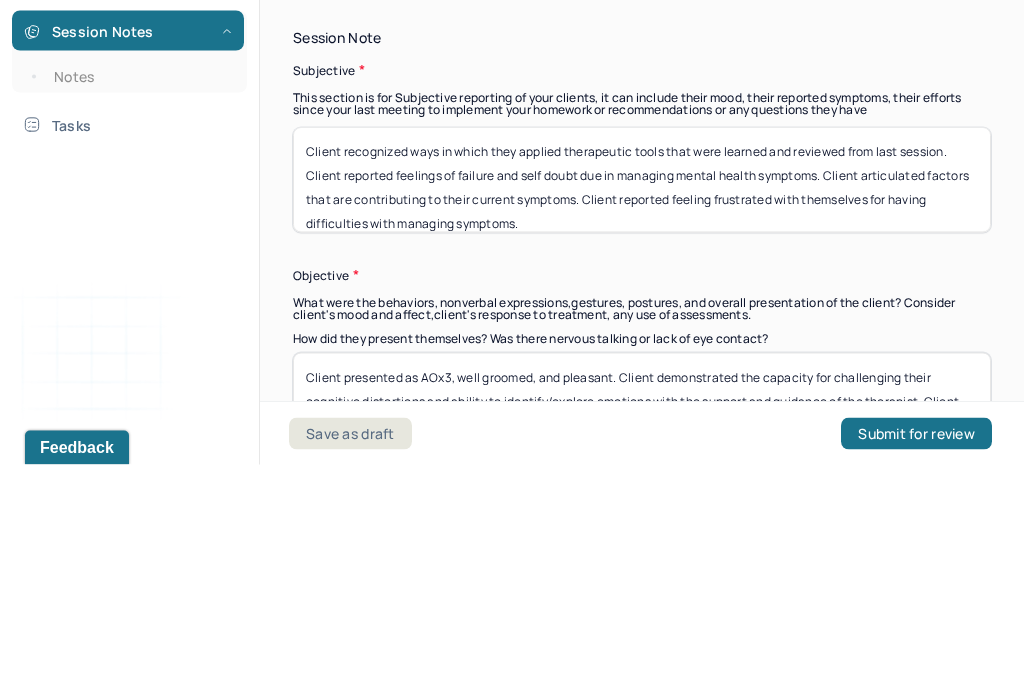 click on "Client recognized ways in which they applied therapeutic tools that were learned and reviewed from last session. Client reported feelings of failure and self doubt due in managing mental health symptoms. Client articulated factors that are contributing to their current symptoms. Client reported feeling frustrated with themselves for having difficulties with managing symptoms." at bounding box center (642, 413) 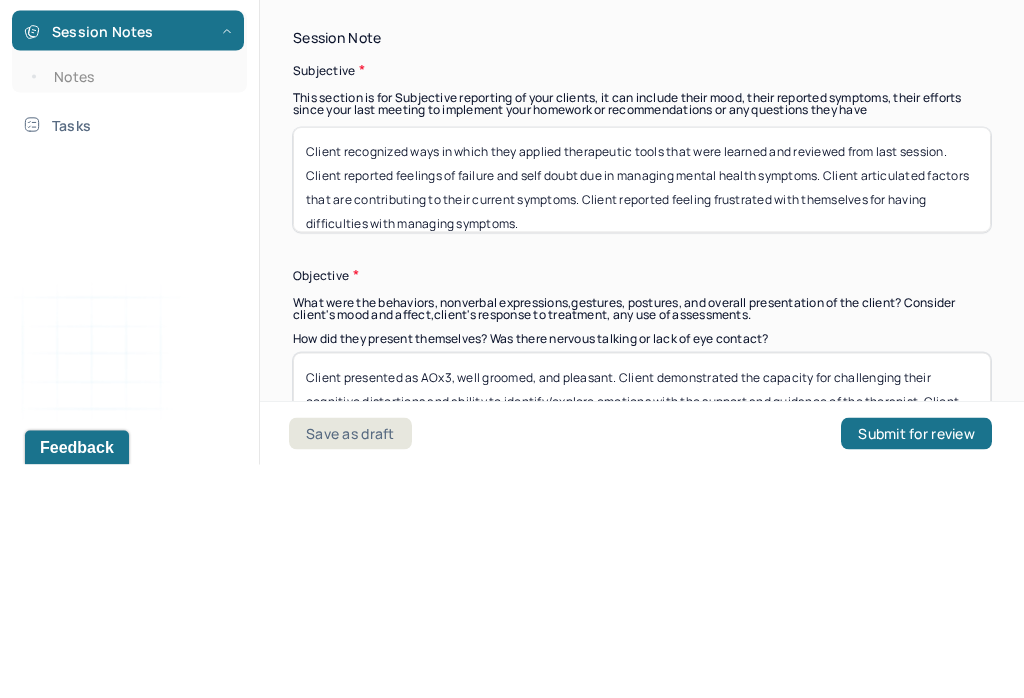 click on "Client recognized ways in which they applied therapeutic tools that were learned and reviewed from last session. Client reported feelings of failure and self doubt due in managing mental health symptoms. Client articulated factors that are contributing to their current symptoms. Client reported feeling frustrated with themselves for having difficulties with managing symptoms." at bounding box center [642, 413] 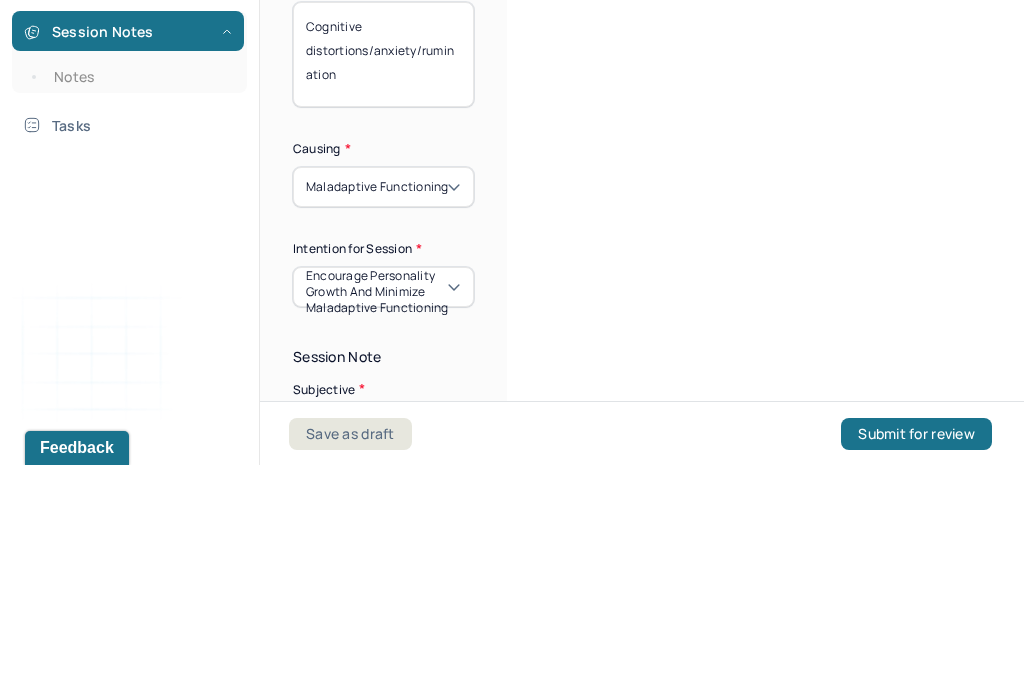 scroll, scrollTop: 0, scrollLeft: 0, axis: both 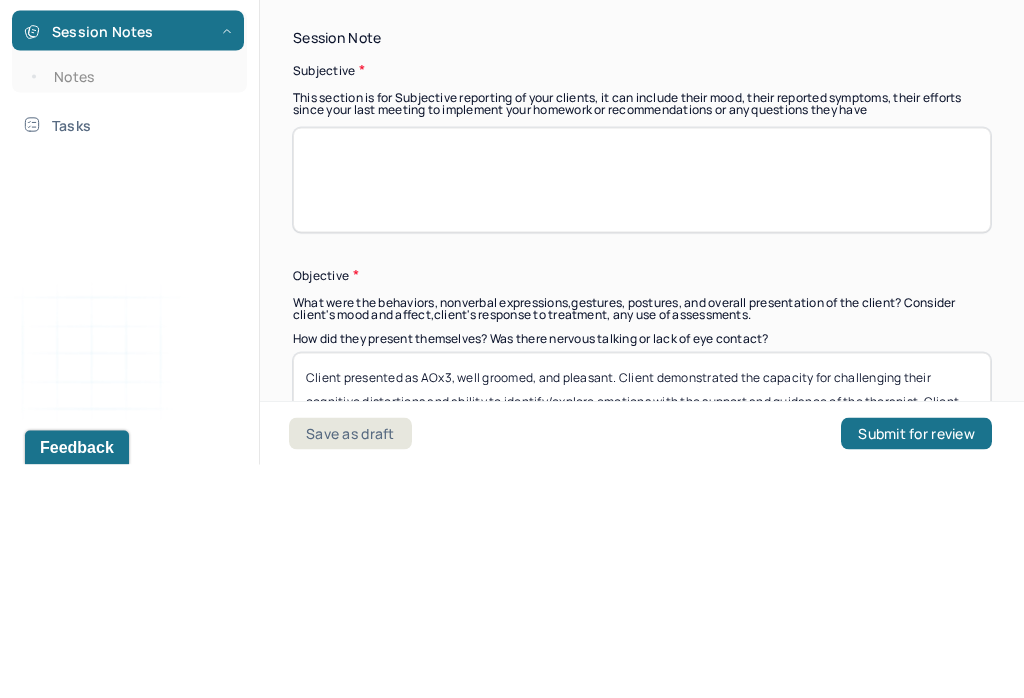 click at bounding box center [642, 413] 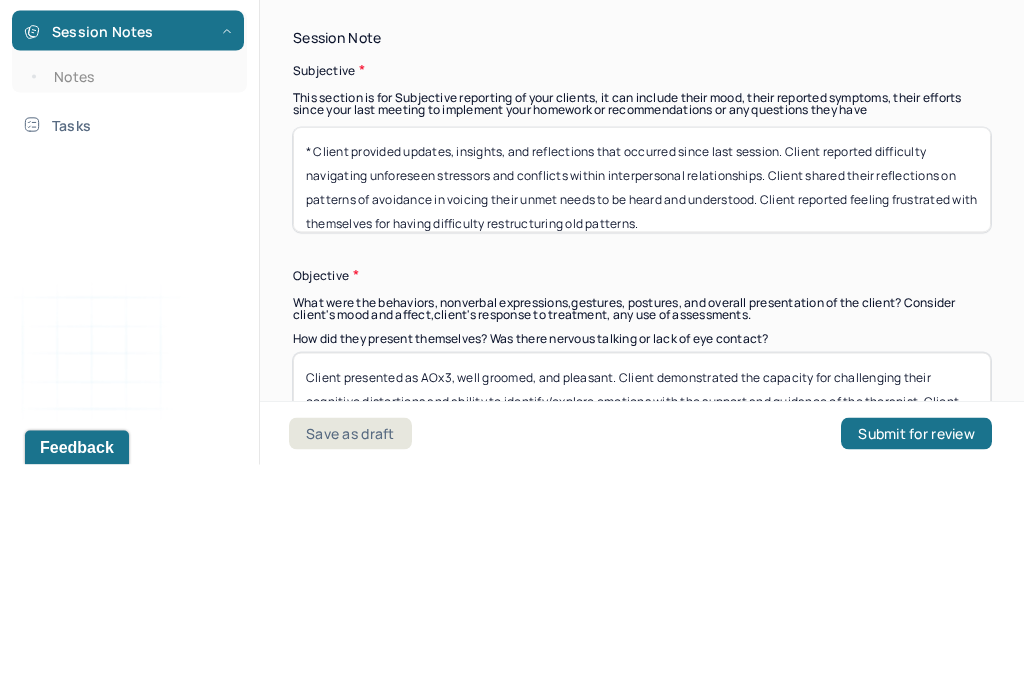 scroll, scrollTop: 1, scrollLeft: 0, axis: vertical 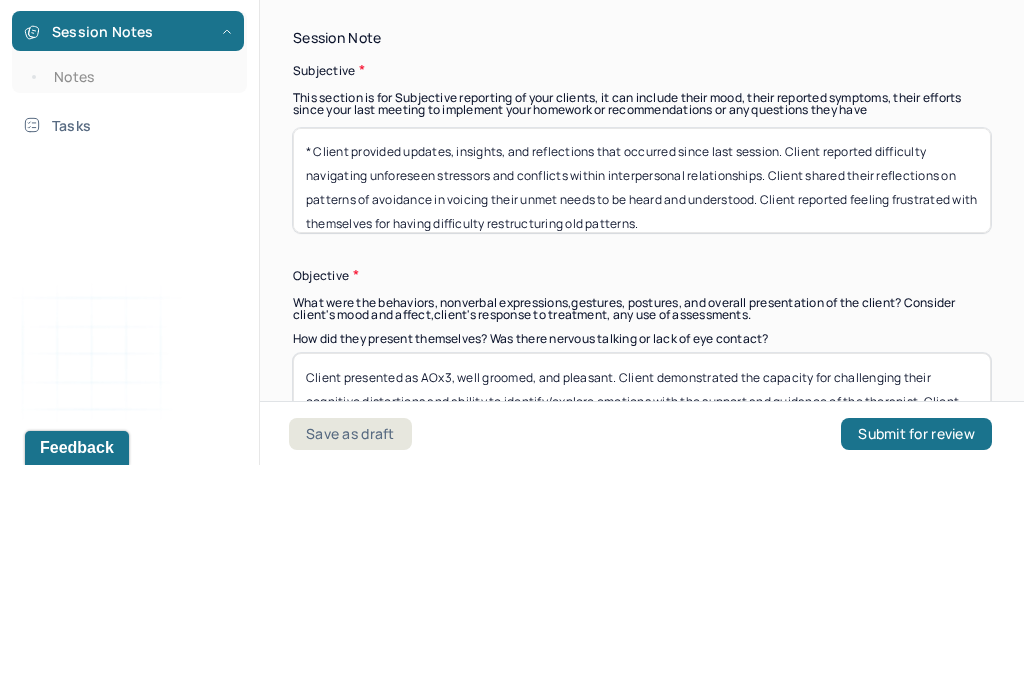 click on "* Client provided updates, insights, and reflections that occurred since last session. Client reported difficulty navigating unforeseen stressors and conflicts within interpersonal relationships. Client shared their reflections on patterns of avoidance in voicing their unmet needs to be heard and understood. Client reported feeling frustrated with themselves for having difficulty restructuring old patterns." at bounding box center [642, 413] 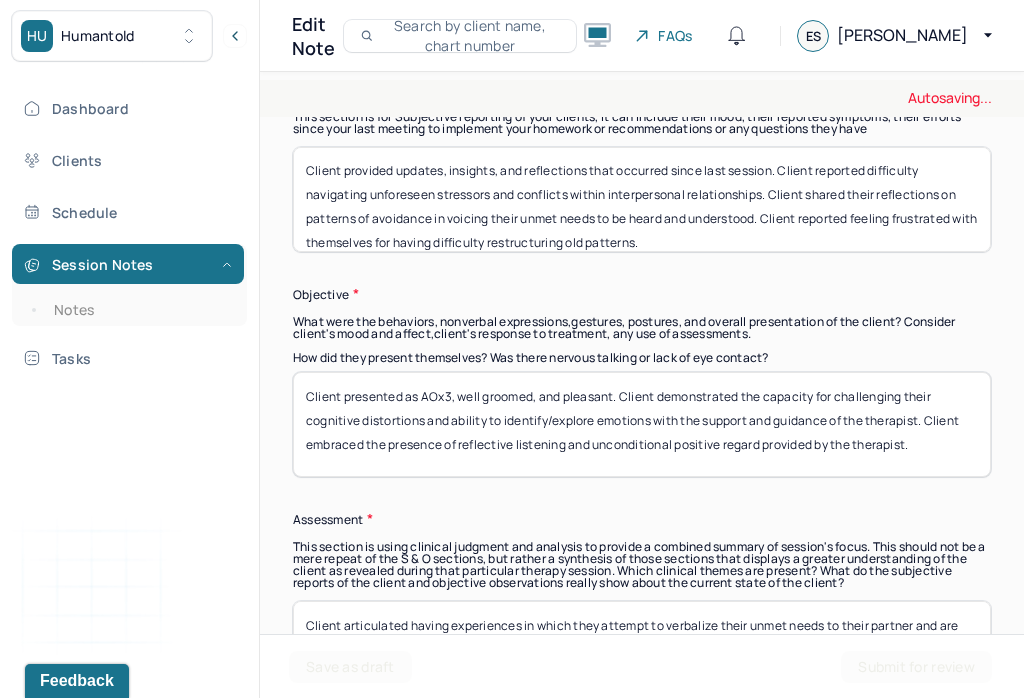 scroll, scrollTop: 1603, scrollLeft: 0, axis: vertical 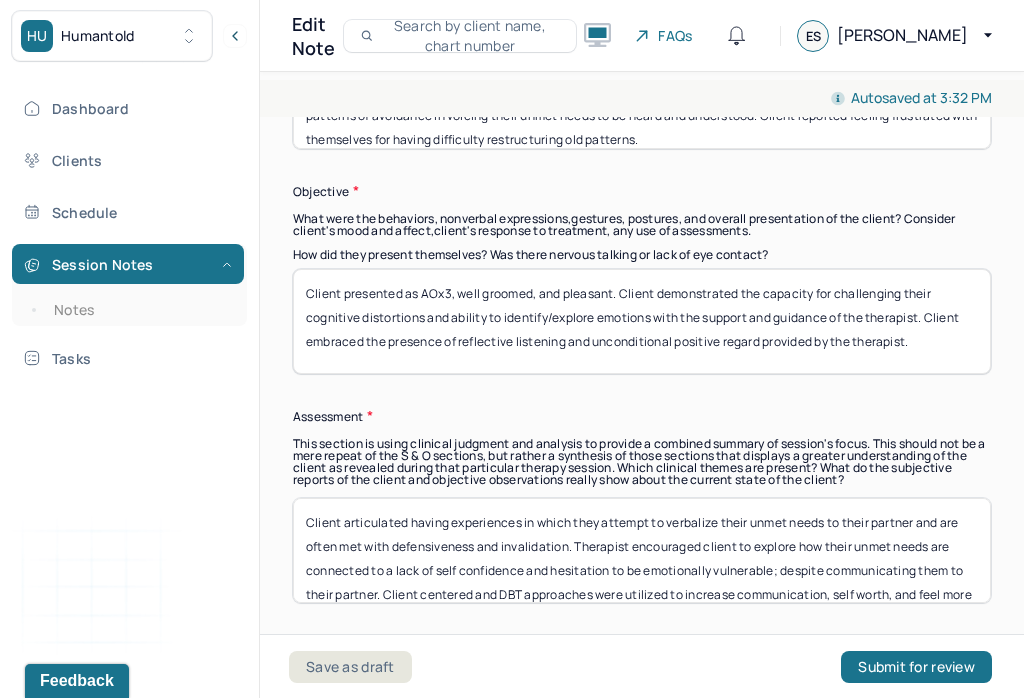 type on "Client provided updates, insights, and reflections that occurred since last session. Client reported difficulty navigating unforeseen stressors and conflicts within interpersonal relationships. Client shared their reflections on patterns of avoidance in voicing their unmet needs to be heard and understood. Client reported feeling frustrated with themselves for having difficulty restructuring old patterns." 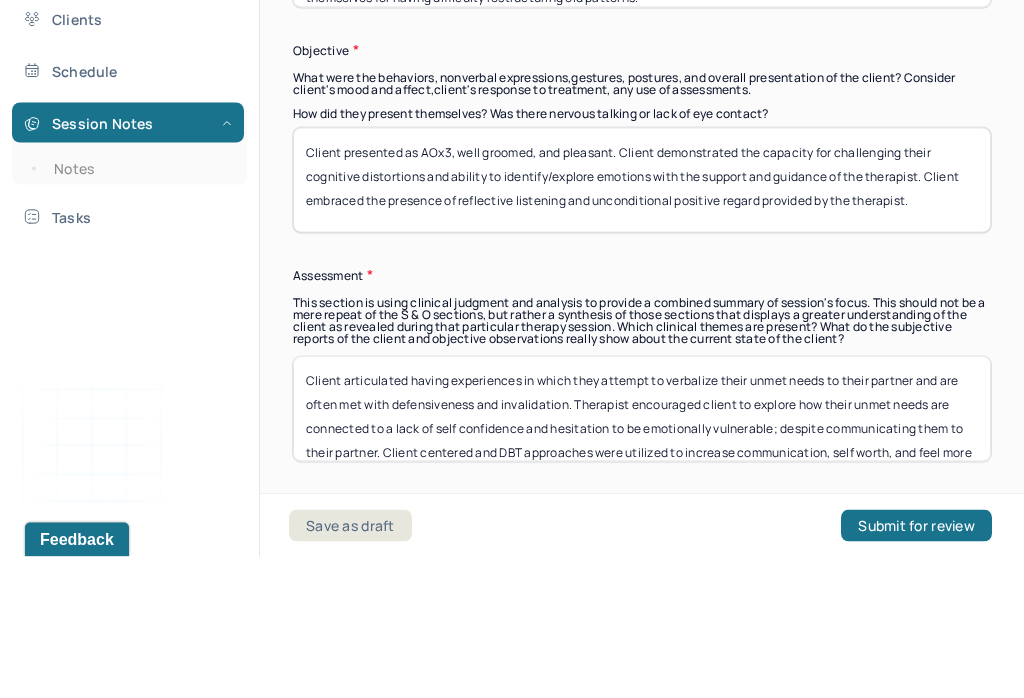click on "Client presented as AOx3, well groomed, and pleasant. Client demonstrated the capacity for challenging their cognitive distortions and ability to identify/explore emotions with the support and guidance of the therapist. Client embraced the presence of reflective listening and unconditional positive regard provided by the therapist." at bounding box center [642, 321] 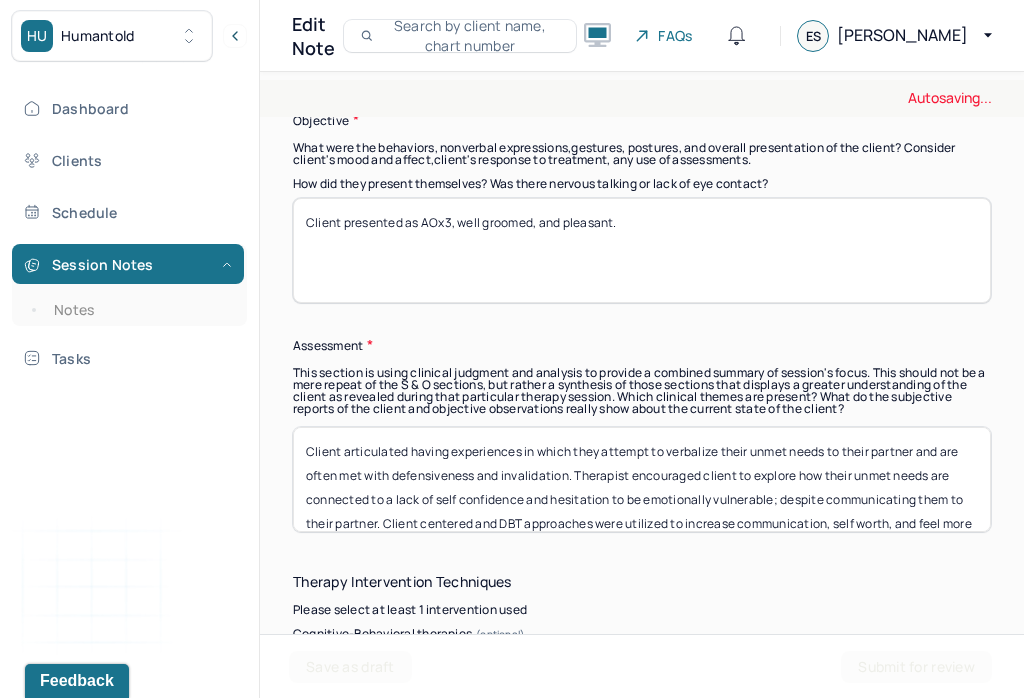 scroll, scrollTop: 1787, scrollLeft: 0, axis: vertical 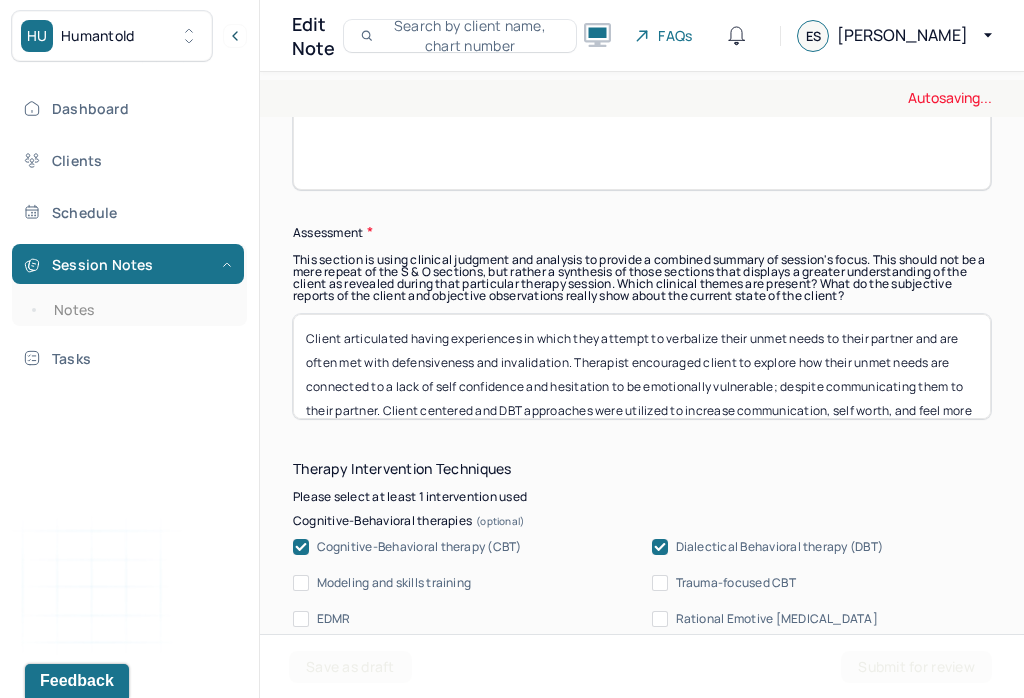 type on "Client presented as AOx3, well groomed, and pleasant." 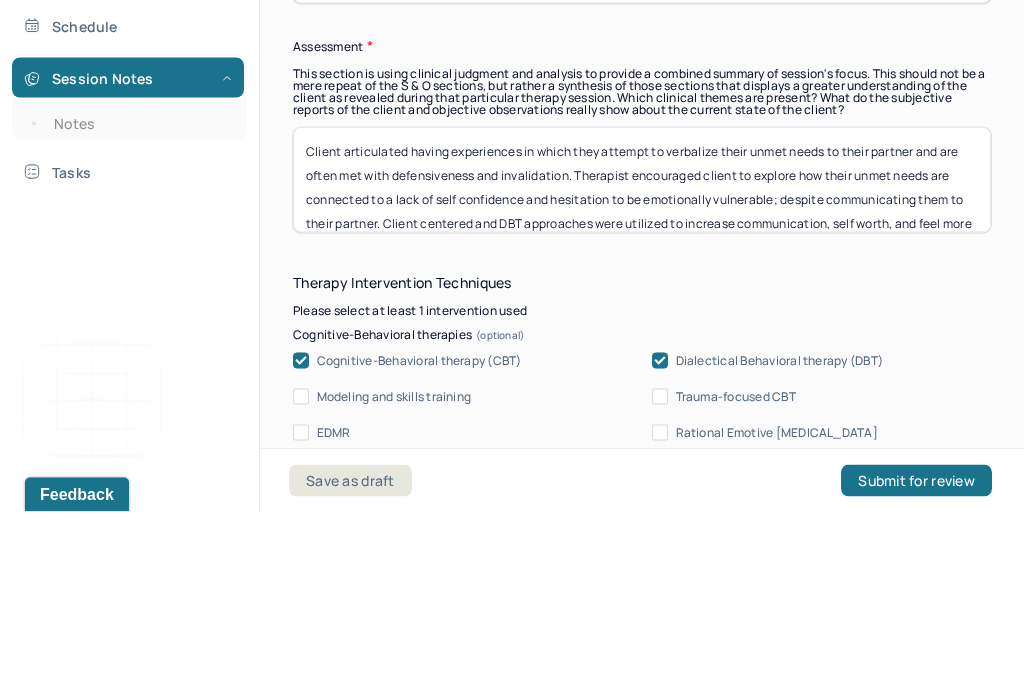 click on "Client articulated having experiences in which they attempt to verbalize their unmet needs to their partner and are often met with defensiveness and invalidation. Therapist encouraged client to explore how their unmet needs are connected to a lack of self confidence and hesitation to be emotionally vulnerable; despite communicating them to their partner. Client centered and DBT approaches were utilized to increase communication, self worth, and feel more comfortable with setting boundaries." at bounding box center [642, 366] 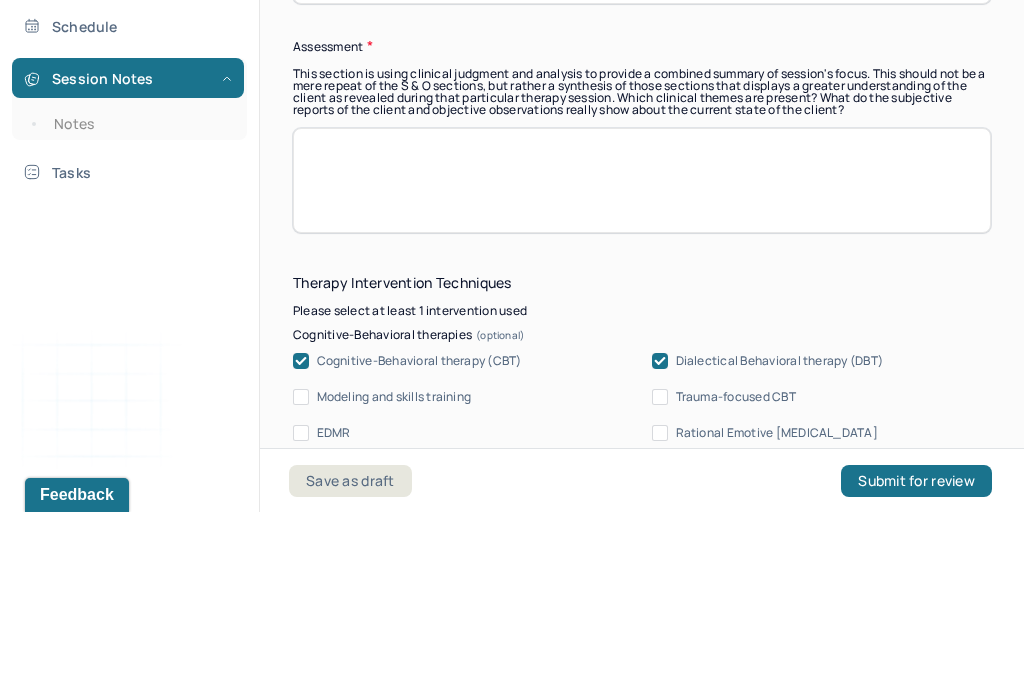 scroll, scrollTop: 0, scrollLeft: 0, axis: both 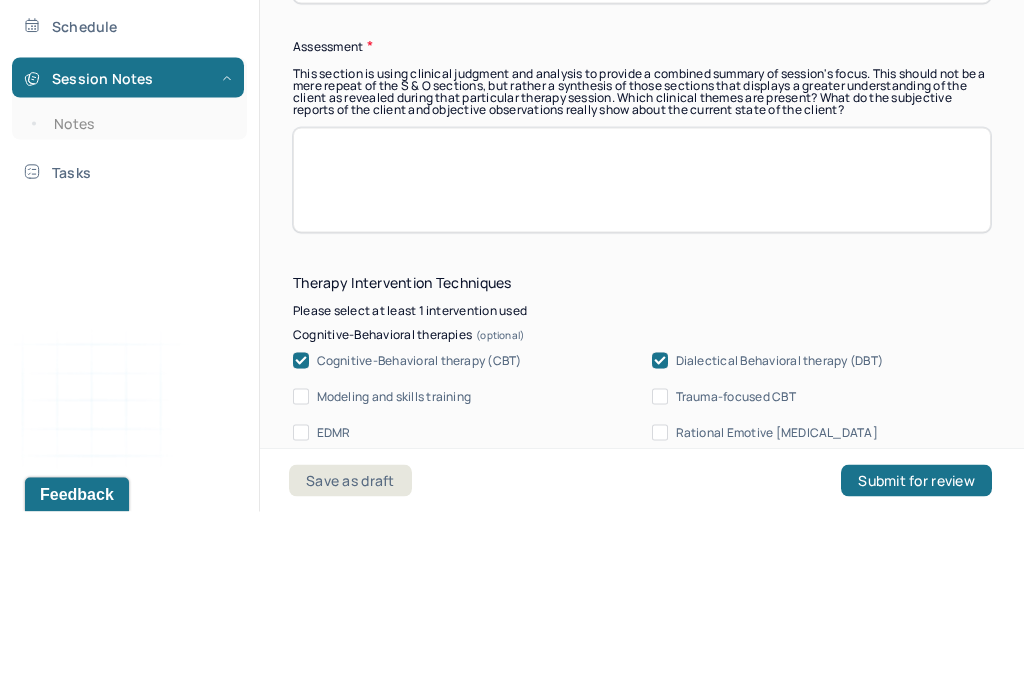 click on "Client articulated having experiences in which they attempt to verbalize their unmet needs to their partner and are often met with defensiveness and invalidation. Therapist encouraged client to explore how their unmet needs are connected to a lack of self confidence and hesitation to be emotionally vulnerable; despite communicating them to their partner. Client centered and DBT approaches were utilized to increase communication, self worth, and feel more comfortable with setting boundaries." at bounding box center (642, 366) 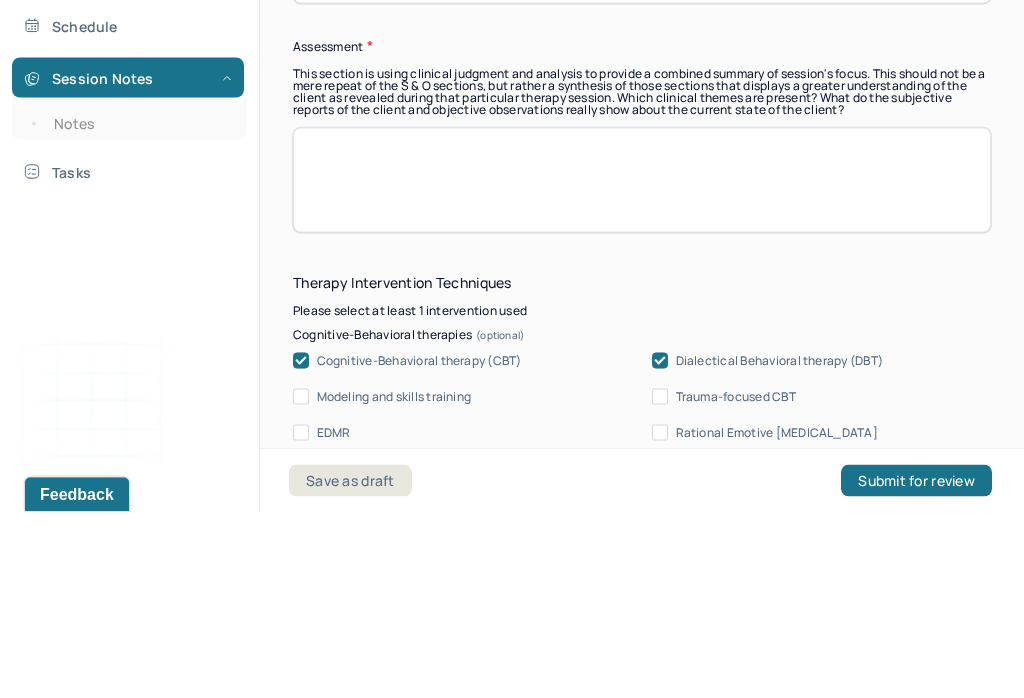paste on "Client’s anxious mood occurs more days than not, substantiating MH diagnosis. Client will benefit from continual confrontation of issues, more emotional identification and expression, reflection on values and ideals, challenging maladaptive thinking patterns, challenging repeating dysfunctional patterns in relationships, challenging avoidant behaviors, development of positive coping strategies, implementation and enforcing boundaries, and processing past and current issues. Utilized DBT/CBT to address therapy goals, anxiety symptoms, and to work on positive coping strategies." 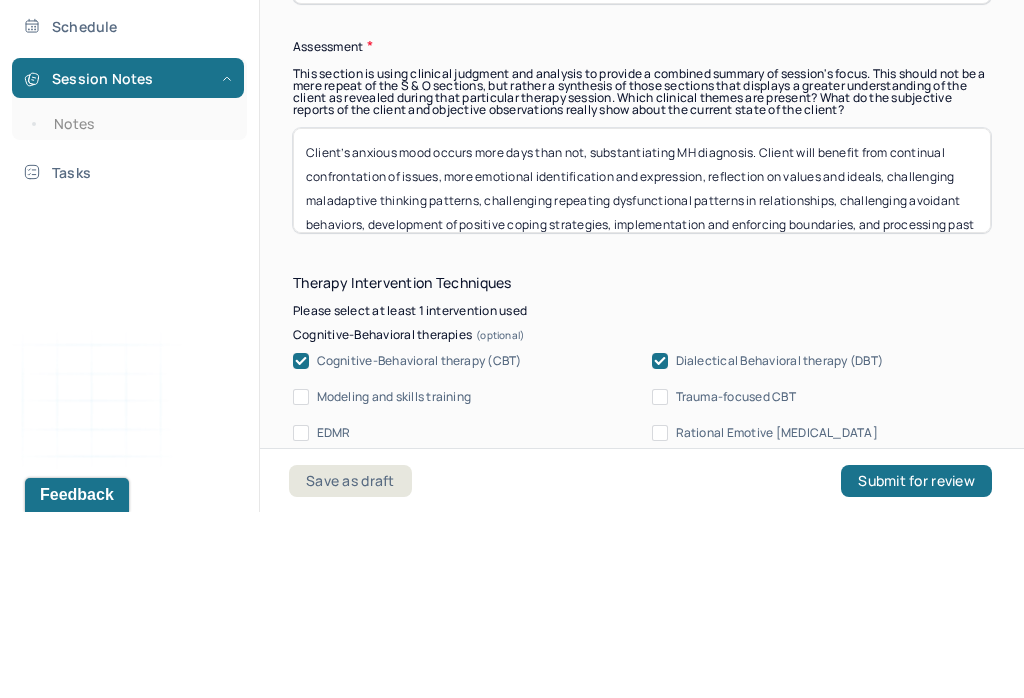 scroll, scrollTop: 0, scrollLeft: 0, axis: both 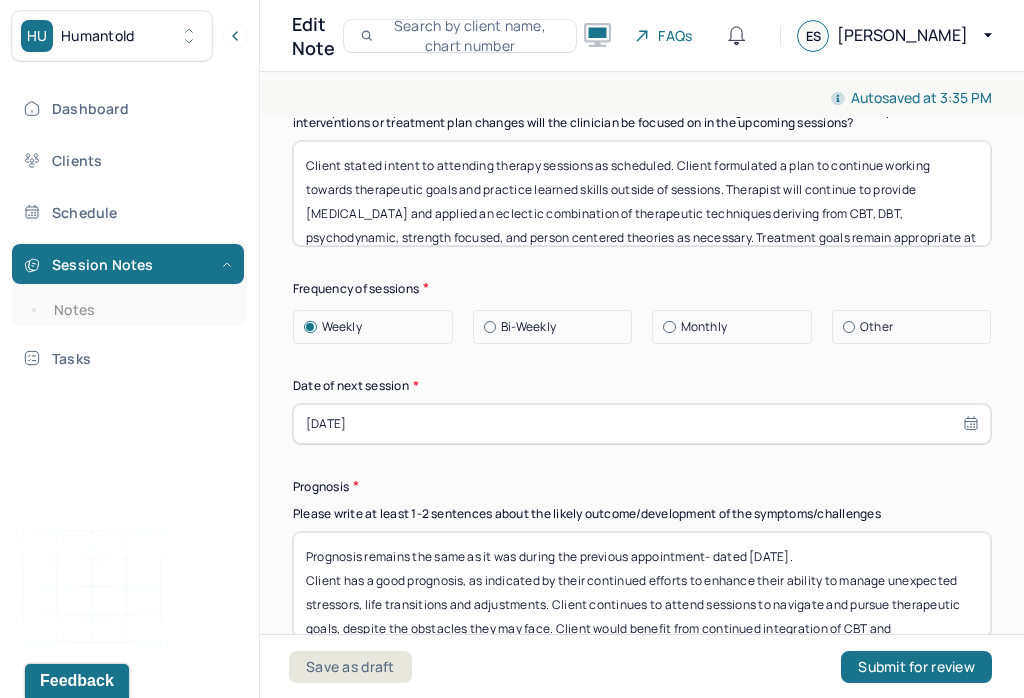 type on "Client’s anxious mood occurs more days than not, substantiating MH diagnosis. Client will benefit from continual confrontation of issues, more emotional identification and expression, reflection on values and ideals, challenging maladaptive thinking patterns, challenging repeating dysfunctional patterns in relationships, challenging avoidant behaviors, development of positive coping strategies, implementation and enforcing boundaries, and processing past and current issues. Utilized DBT/CBT to address therapy goals, anxiety symptoms, and to work on positive coping strategies." 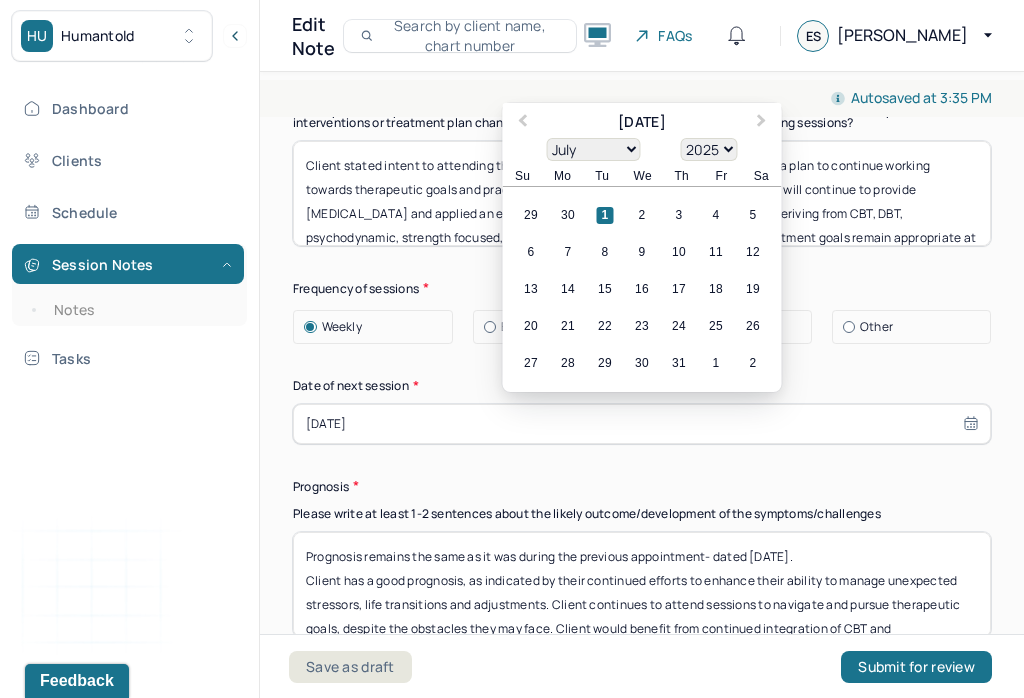click on "7" at bounding box center [568, 252] 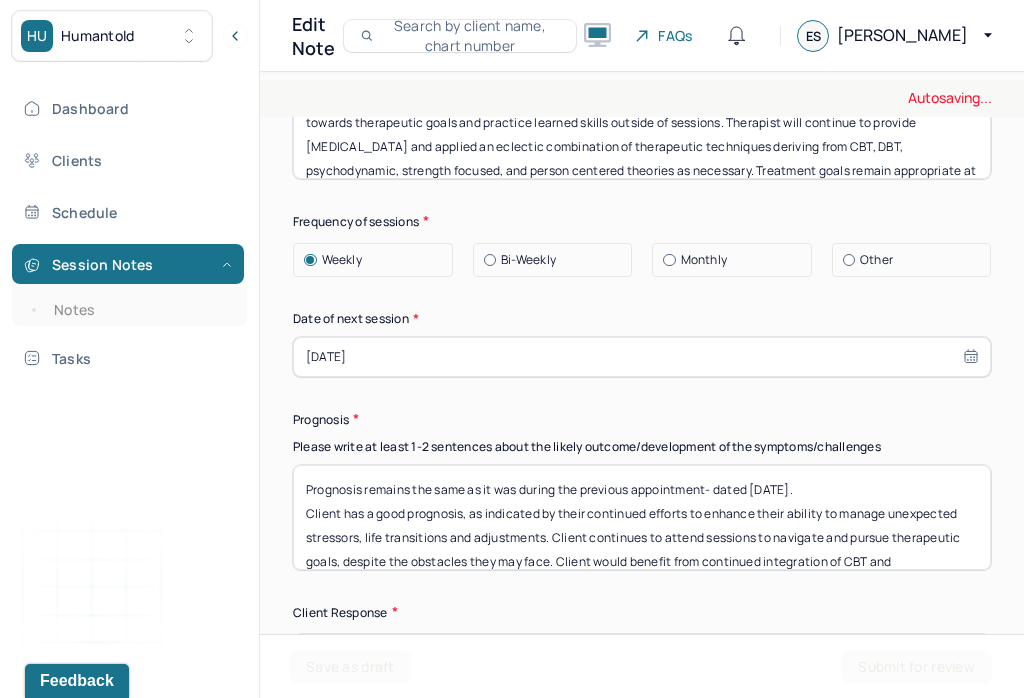 scroll, scrollTop: 2910, scrollLeft: 0, axis: vertical 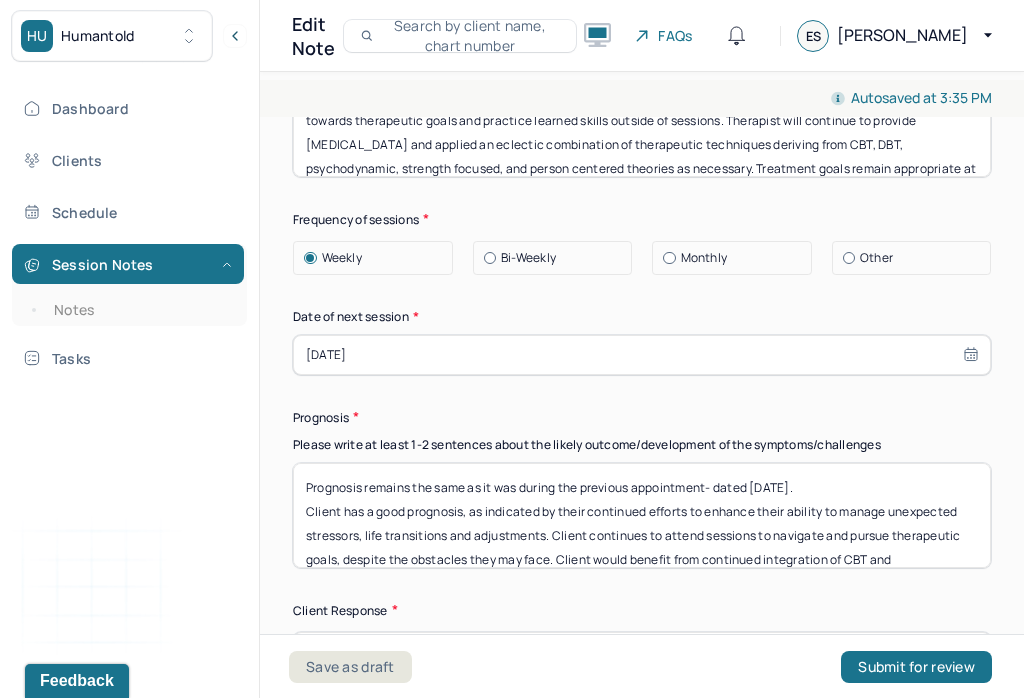 click on "Prognosis remains the same as it was during the previous appointment- dated [DATE].
Client has a good prognosis, as indicated by their continued efforts to enhance their ability to manage unexpected stressors, life transitions and adjustments. Client continues to attend sessions to navigate and pursue therapeutic goals, despite the obstacles they may face. Client would benefit from continued integration of CBT and [MEDICAL_DATA] within sessions. Application of therapeutic insights and interventions explored in sessions and practiced into real life situations can enhance client’s understanding of factors that often yield maladaptive responses as well as their ability to exercise symptom management." at bounding box center (642, 515) 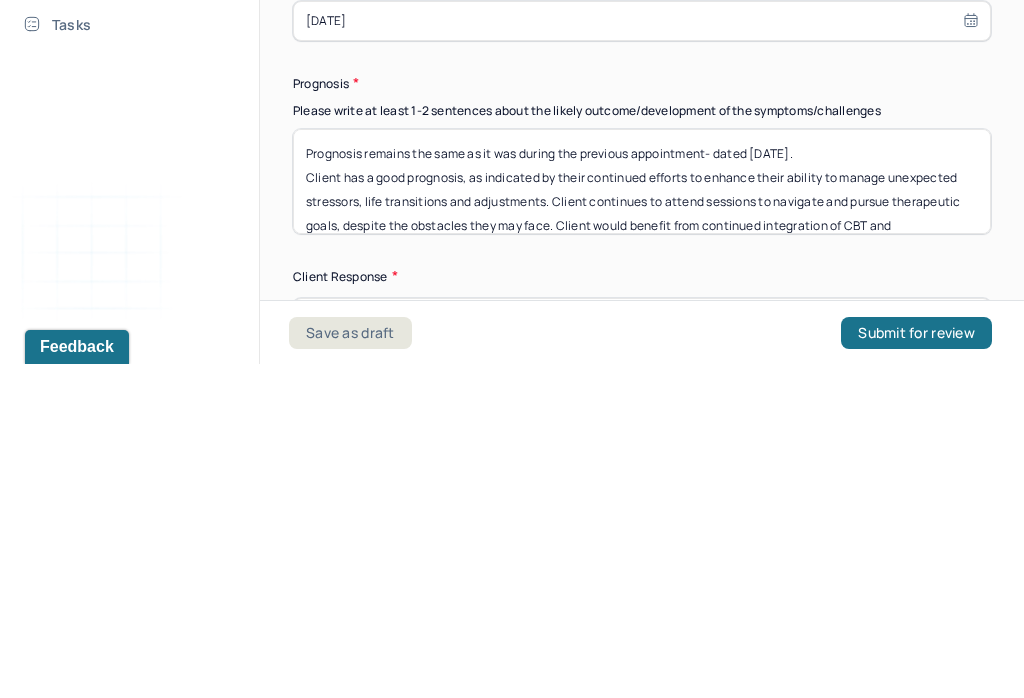click on "Prognosis remains the same as it was during the previous appointment- dated [DATE].
Client has a good prognosis, as indicated by their continued efforts to enhance their ability to manage unexpected stressors, life transitions and adjustments. Client continues to attend sessions to navigate and pursue therapeutic goals, despite the obstacles they may face. Client would benefit from continued integration of CBT and [MEDICAL_DATA] within sessions. Application of therapeutic insights and interventions explored in sessions and practiced into real life situations can enhance client’s understanding of factors that often yield maladaptive responses as well as their ability to exercise symptom management." at bounding box center [642, 515] 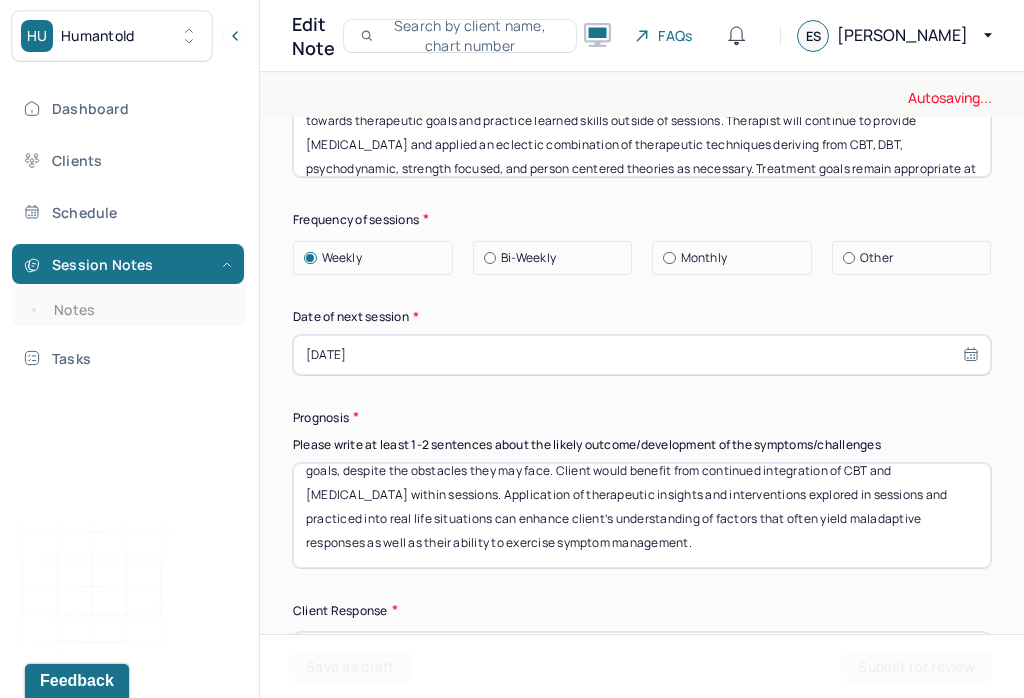 scroll, scrollTop: 112, scrollLeft: 0, axis: vertical 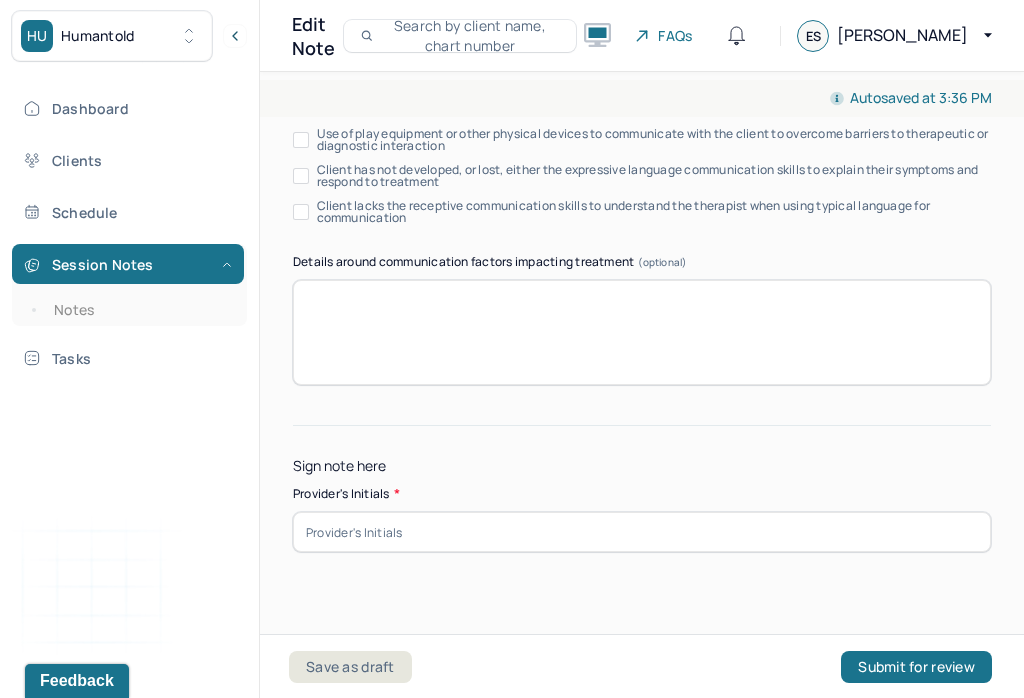 type on "Prognosis remains the same as it was during the previous appointment- dated [DATE].
Client has a good prognosis, as indicated by their continued efforts to enhance their ability to manage unexpected stressors, life transitions and adjustments. Client continues to attend sessions to navigate and pursue therapeutic goals, despite the obstacles they may face. Client would benefit from continued integration of CBT and [MEDICAL_DATA] within sessions. Application of therapeutic insights and interventions explored in sessions and practiced into real life situations can enhance client’s understanding of factors that often yield maladaptive responses as well as their ability to exercise symptom management." 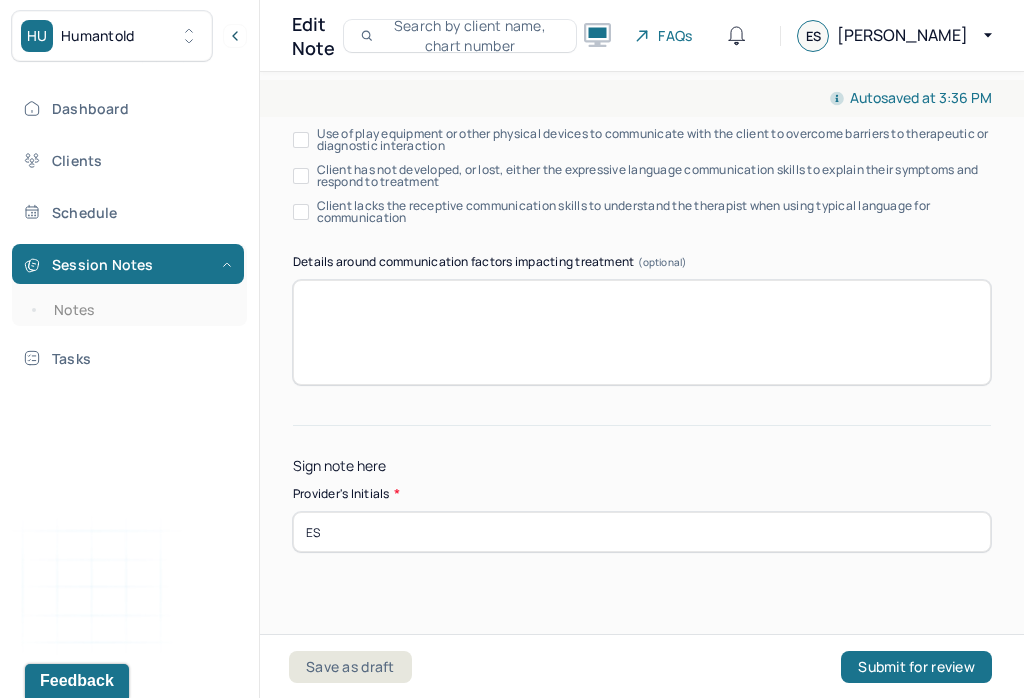 type on "ES" 